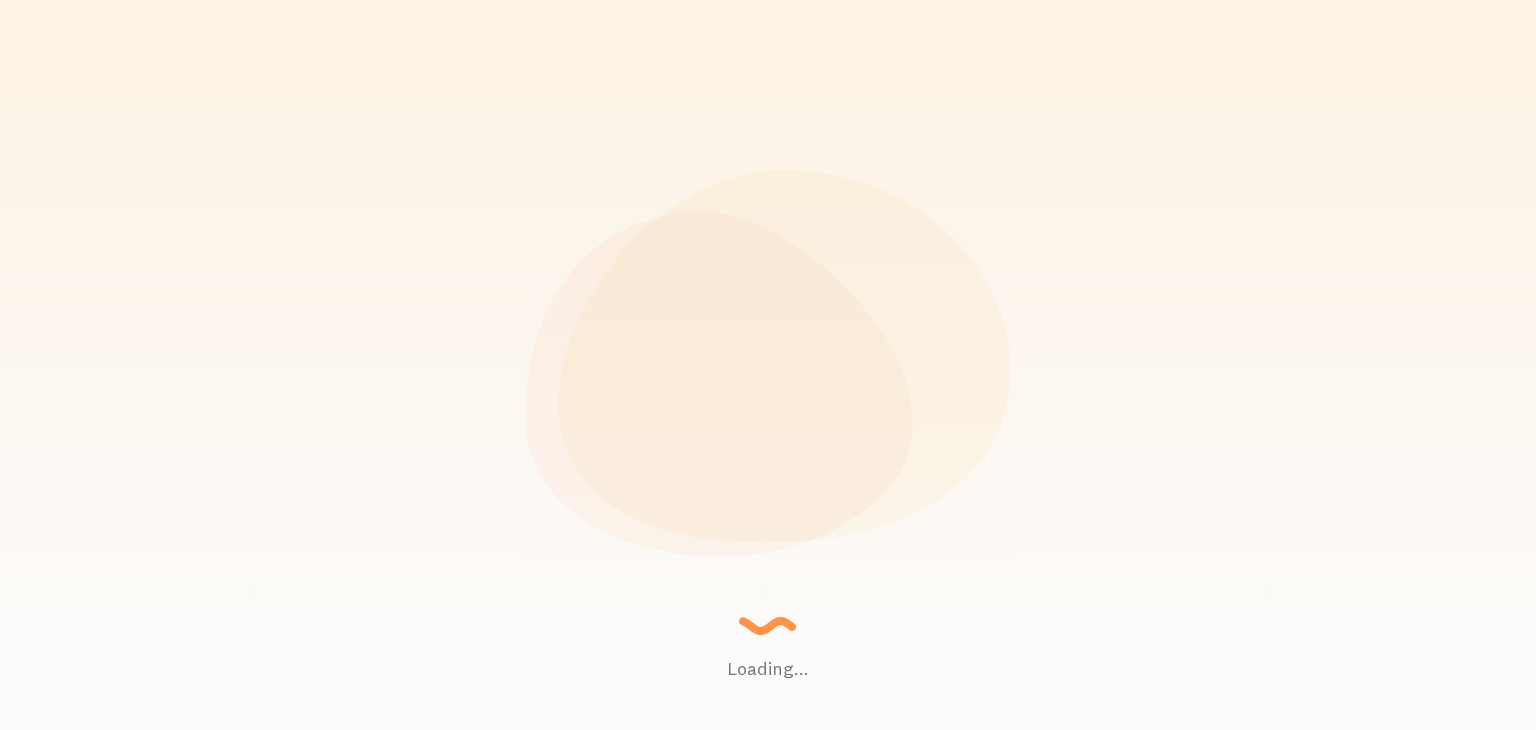 scroll, scrollTop: 0, scrollLeft: 0, axis: both 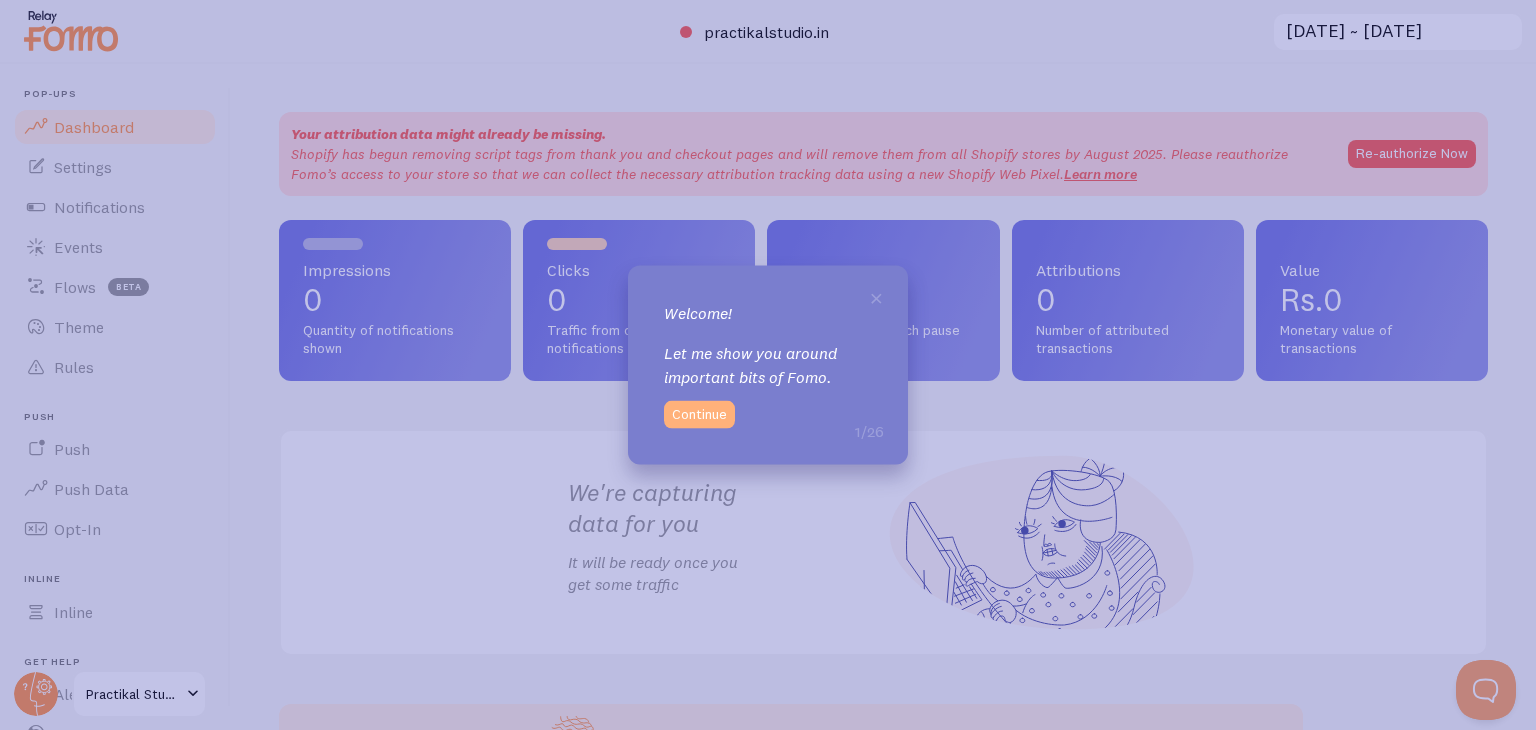click on "Continue" at bounding box center [699, 414] 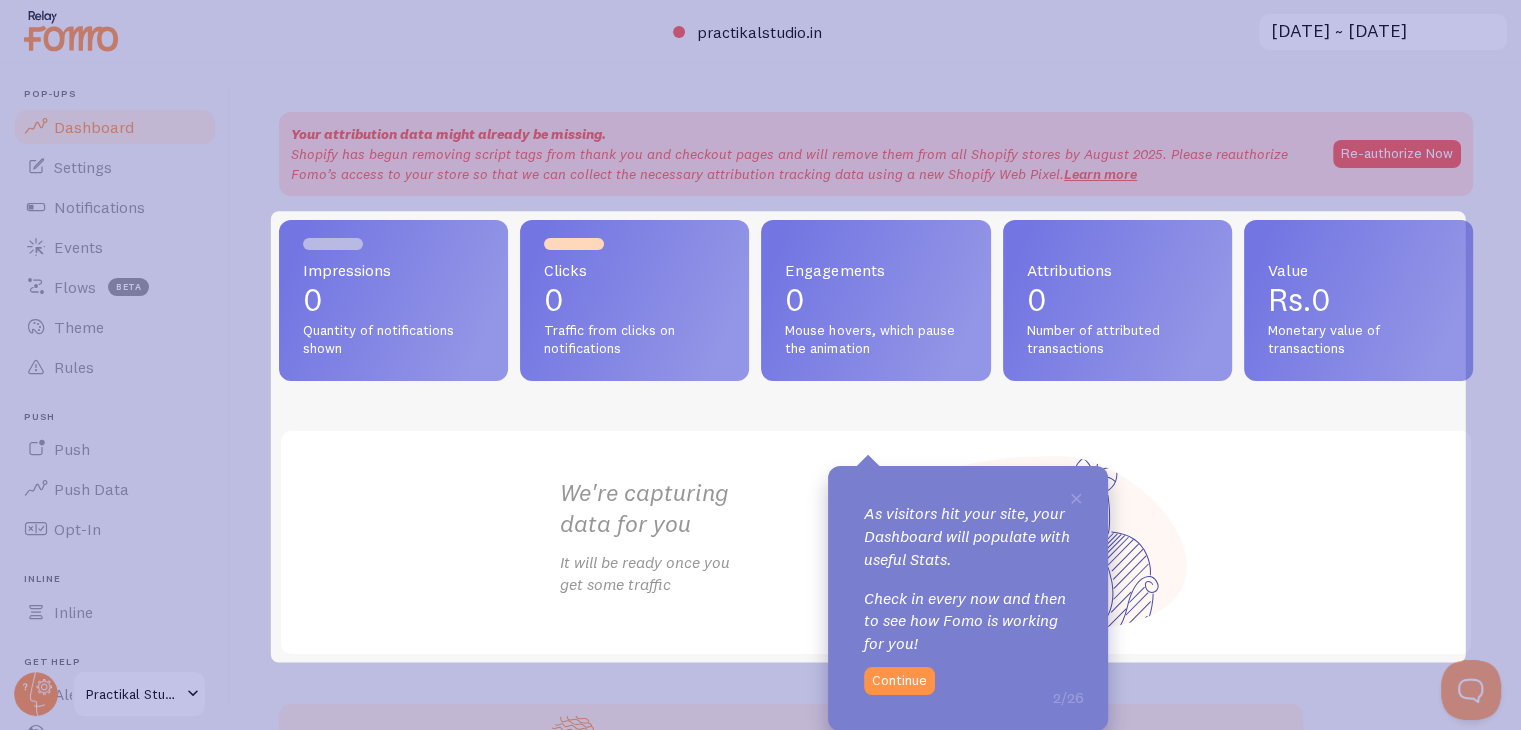 scroll, scrollTop: 0, scrollLeft: 0, axis: both 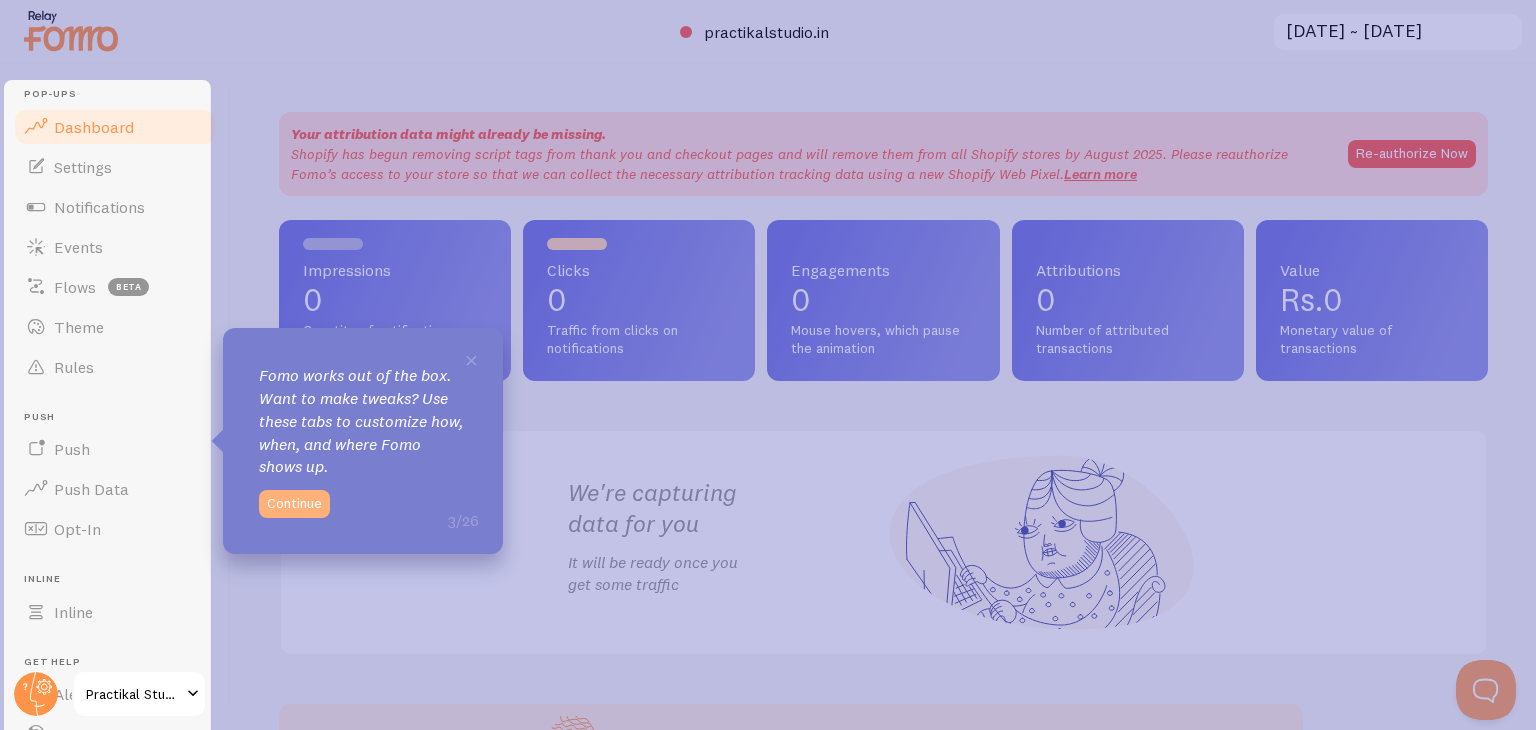 click on "Continue" at bounding box center (294, 504) 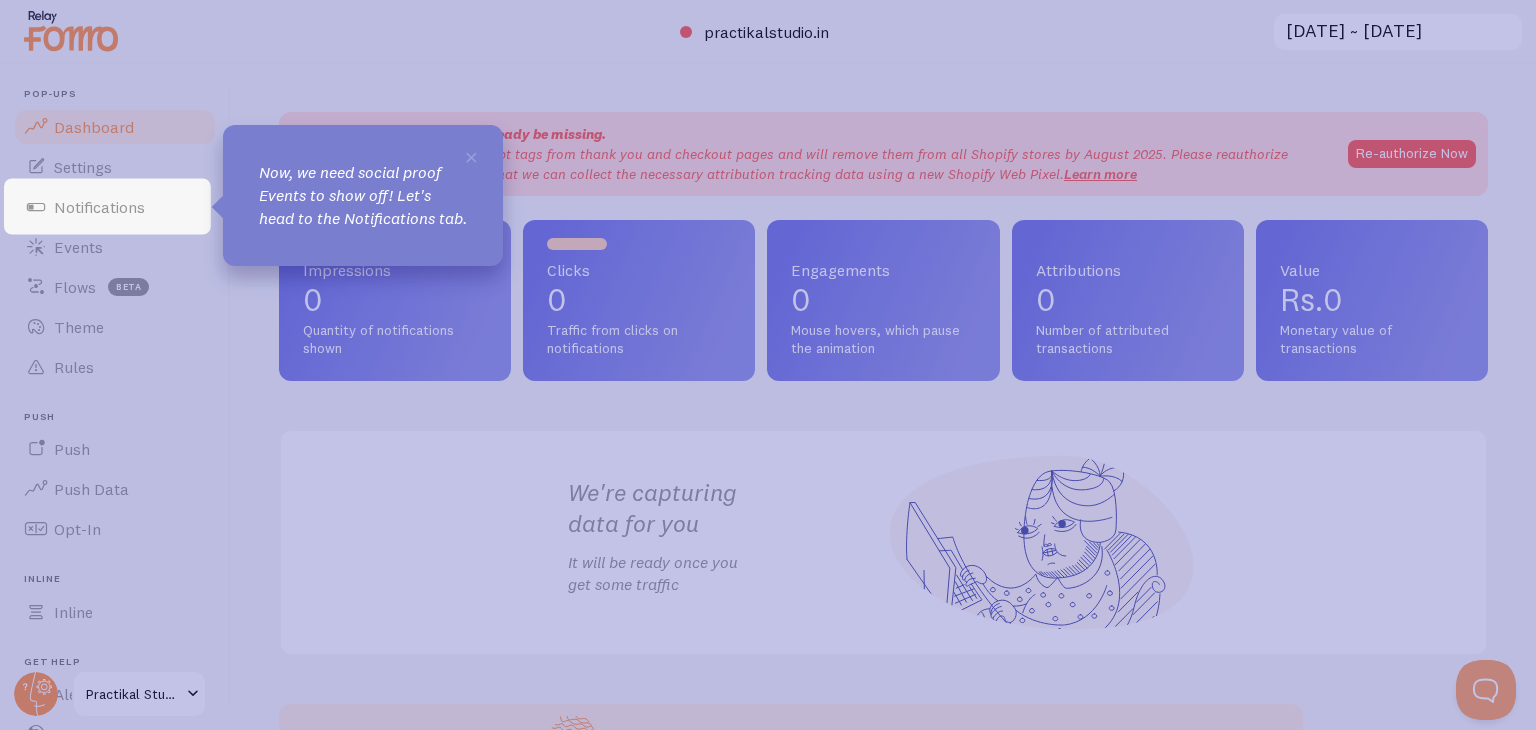 click on "Now, we need social proof Events to show off! Let's head to the Notifications tab." at bounding box center (363, 195) 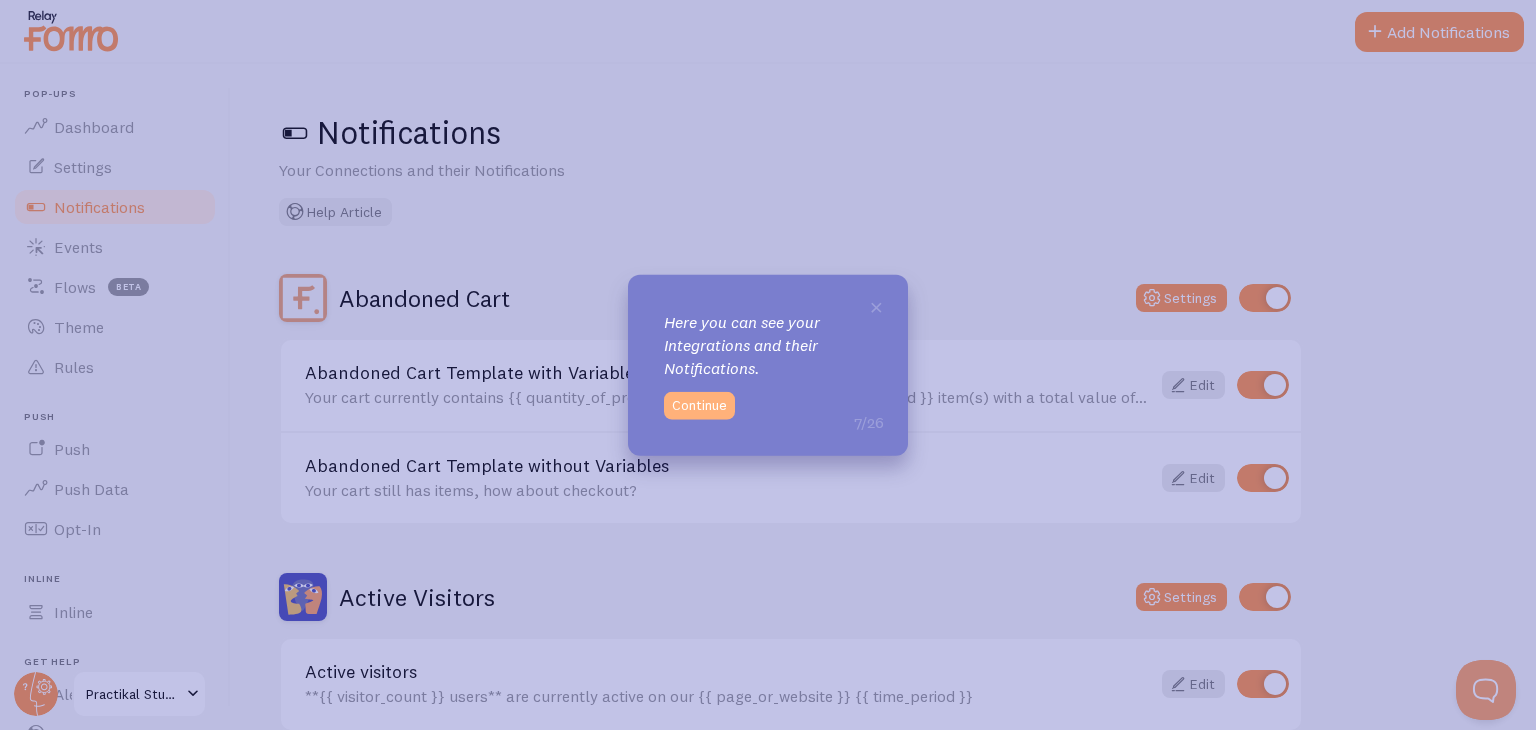 click on "Continue" at bounding box center [699, 405] 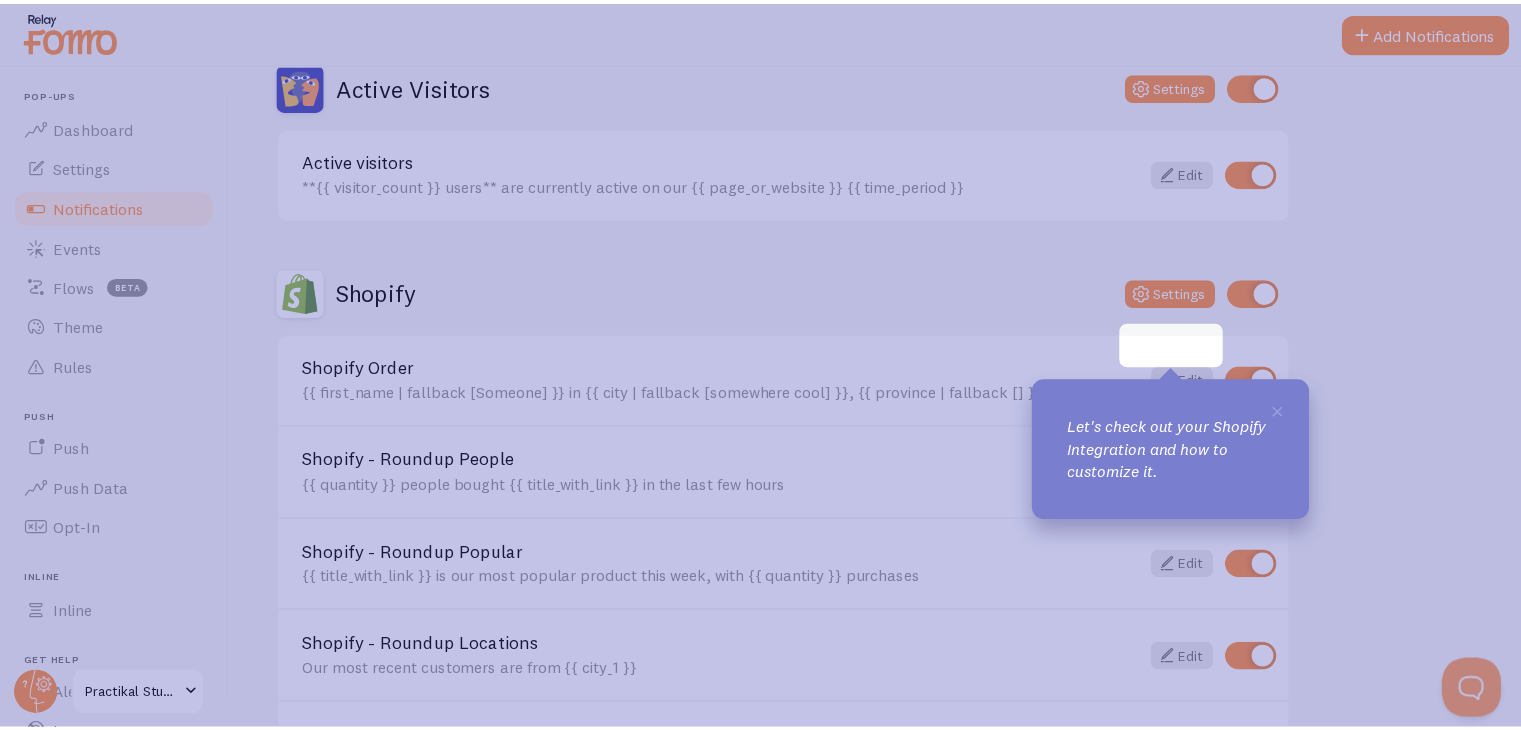 scroll, scrollTop: 527, scrollLeft: 0, axis: vertical 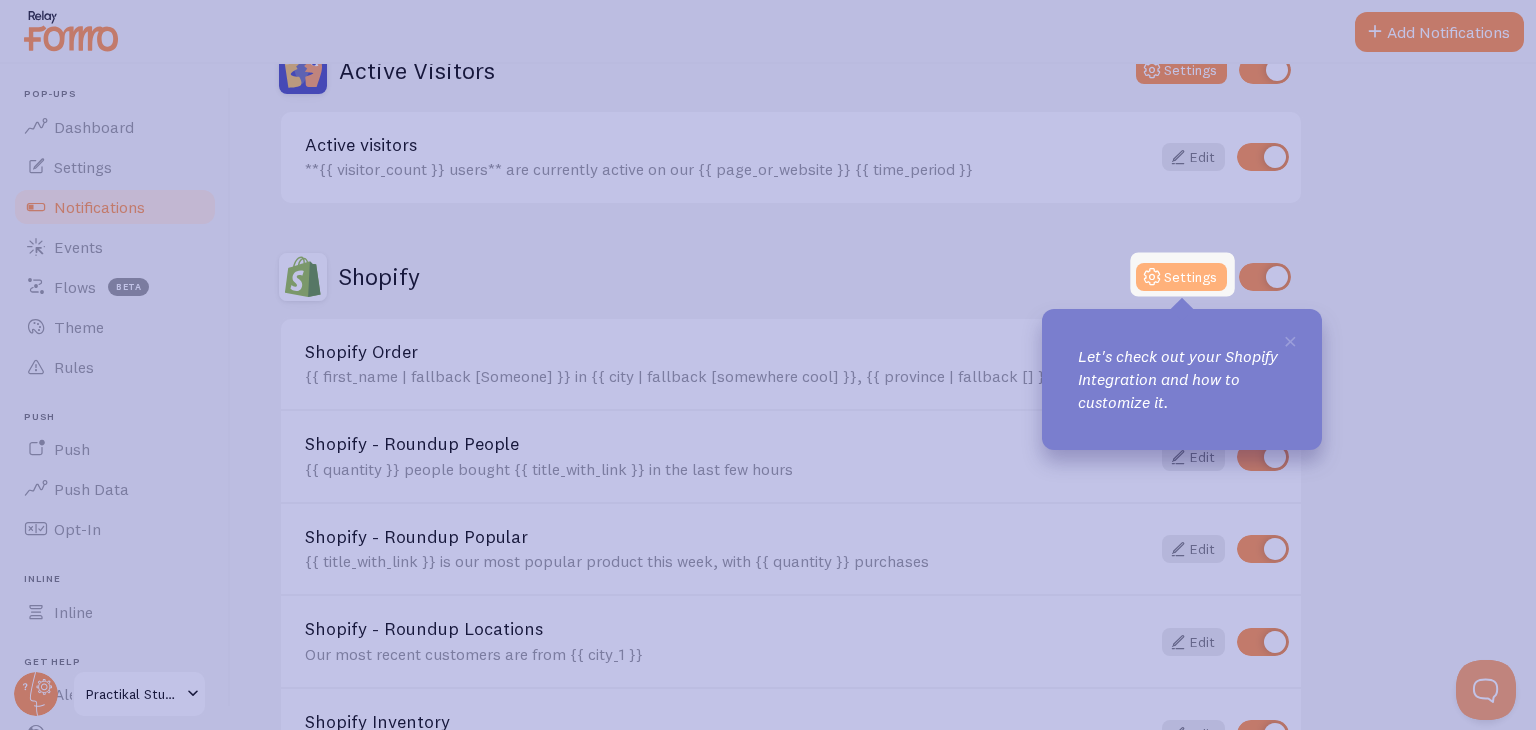 click on "Settings" at bounding box center (1181, 277) 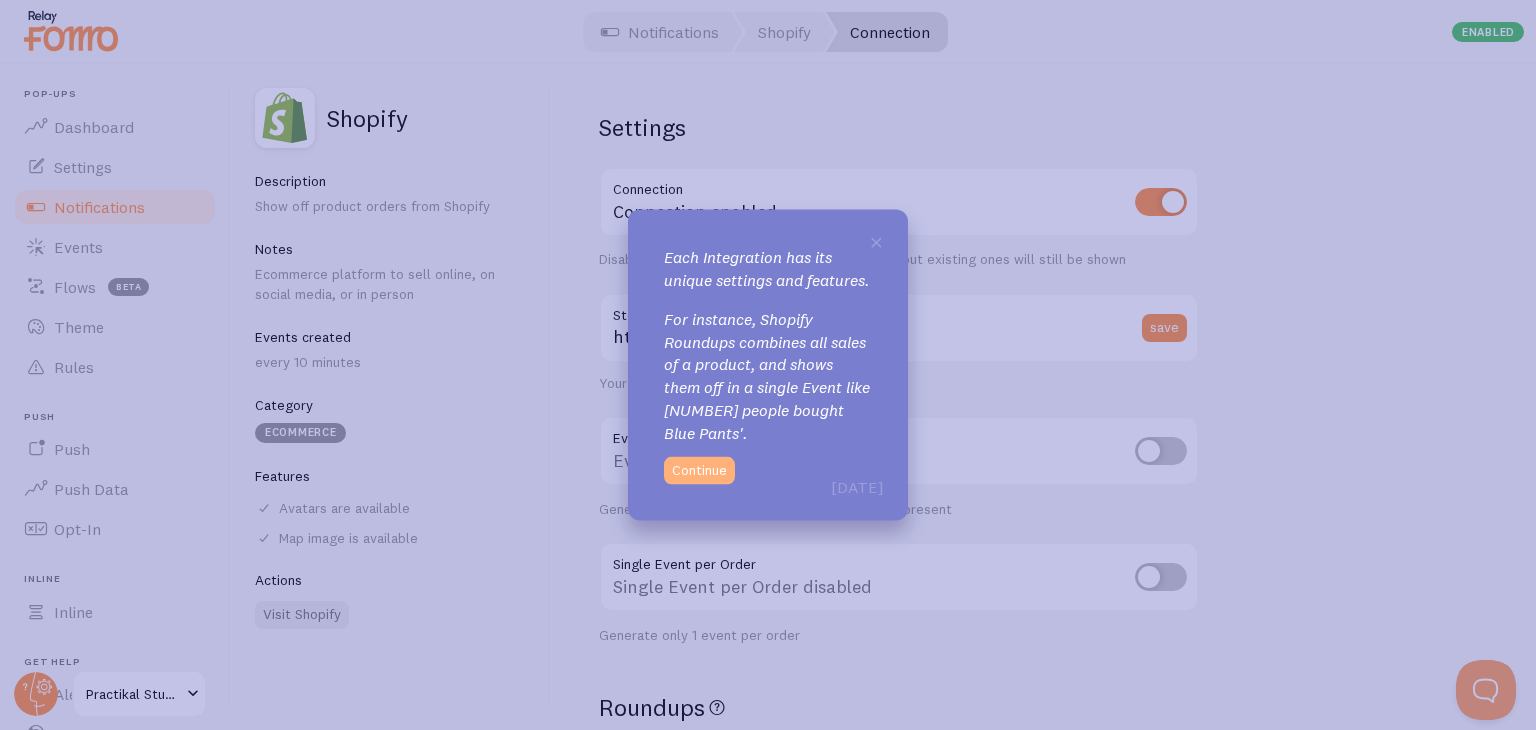 click on "Continue" at bounding box center (699, 470) 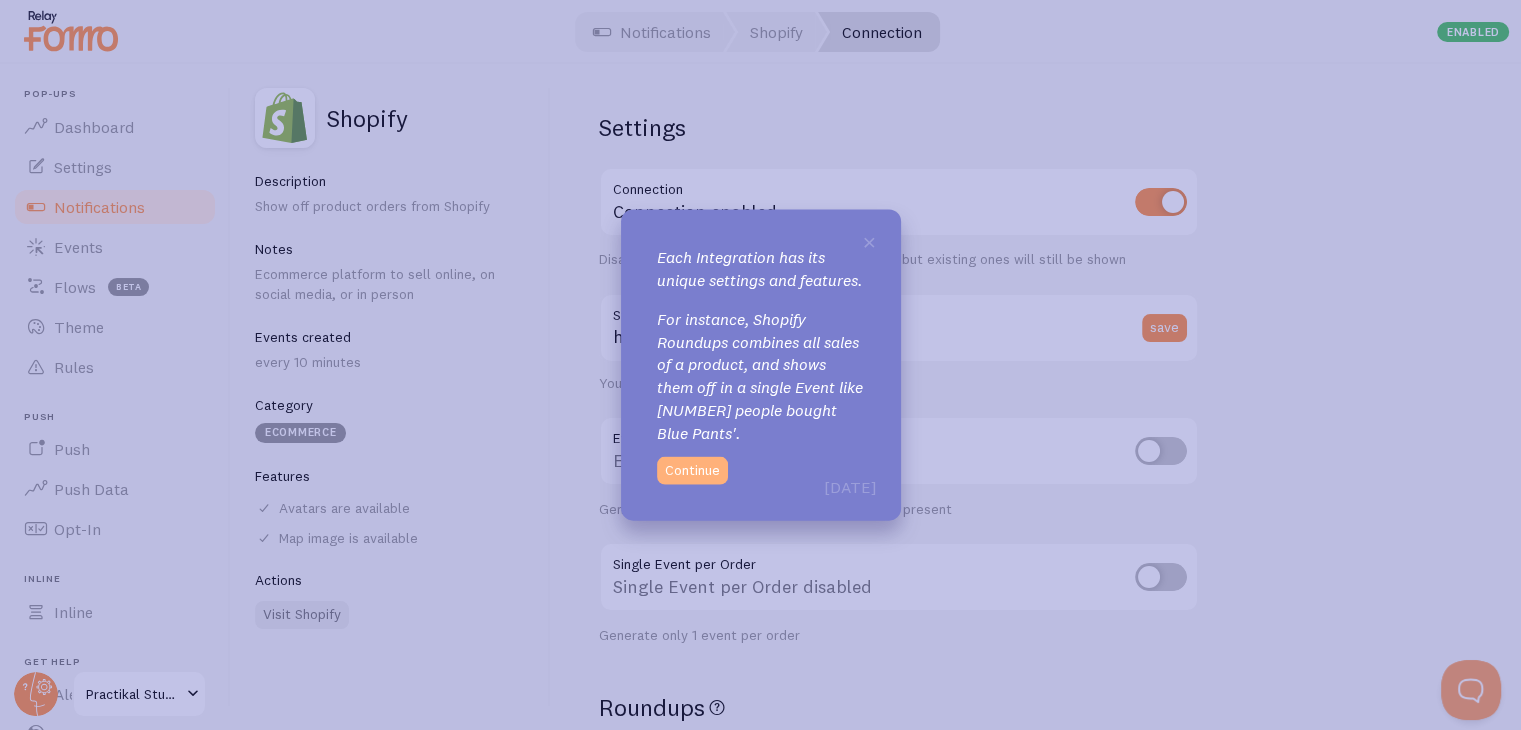 scroll, scrollTop: 10, scrollLeft: 0, axis: vertical 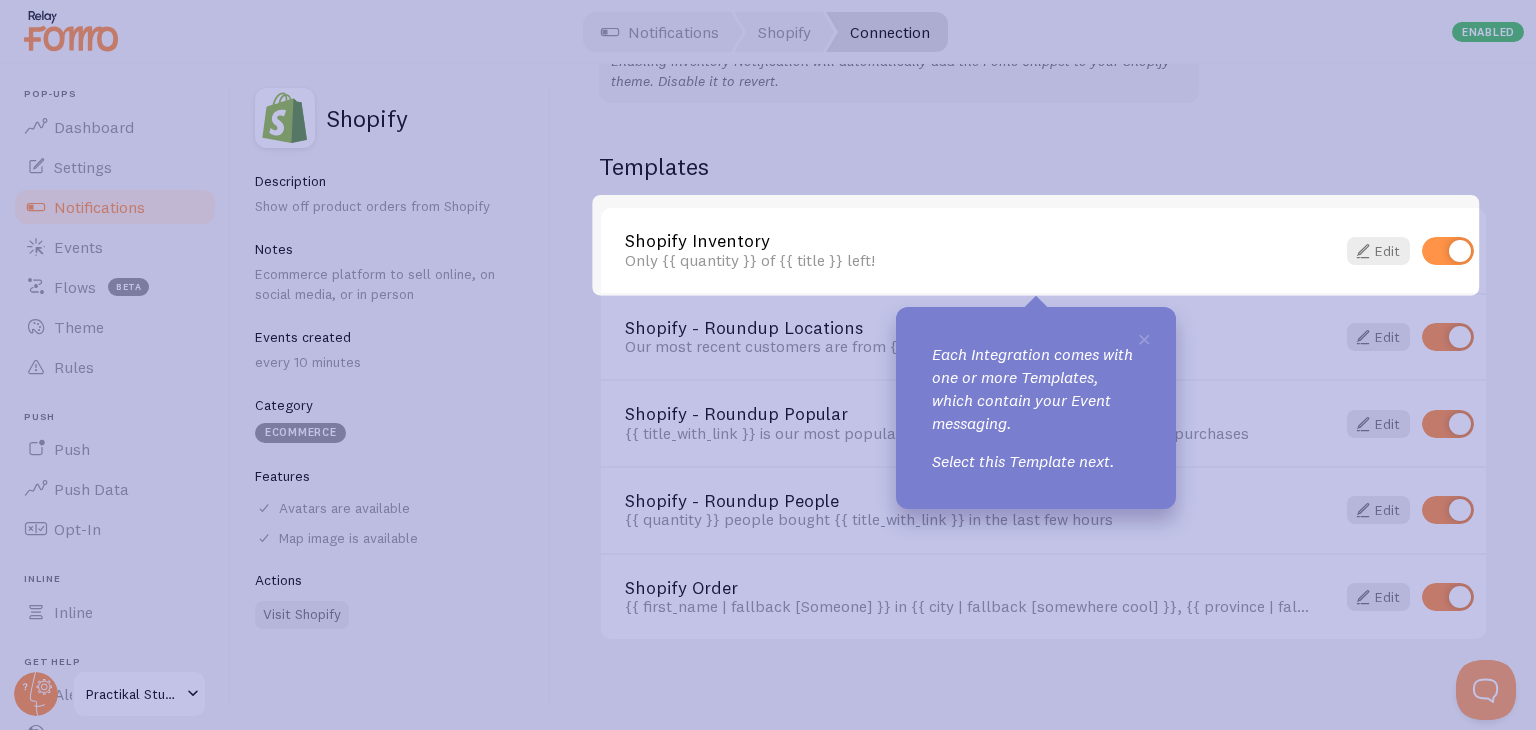 drag, startPoint x: 1430, startPoint y: 249, endPoint x: 1396, endPoint y: 251, distance: 34.058773 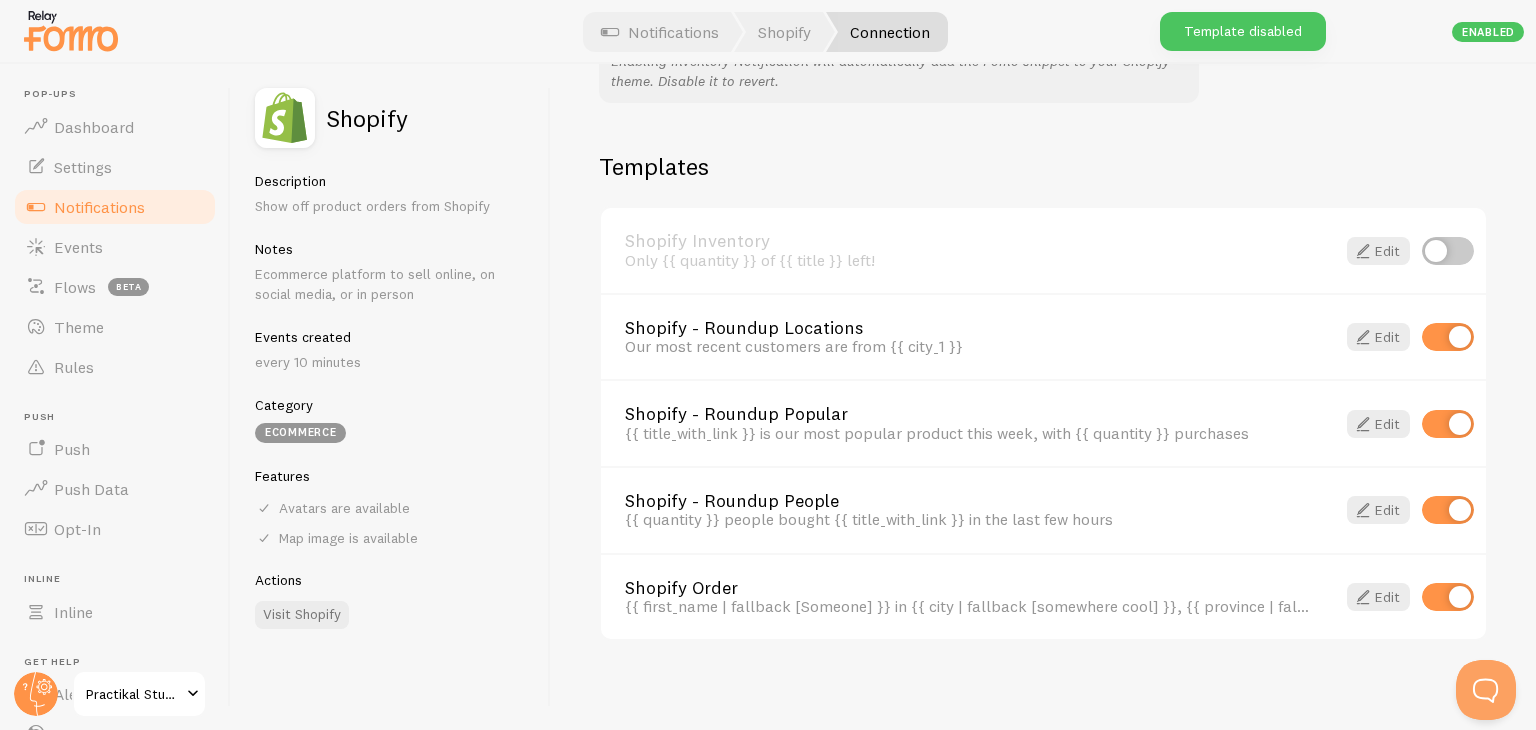 click at bounding box center (1448, 251) 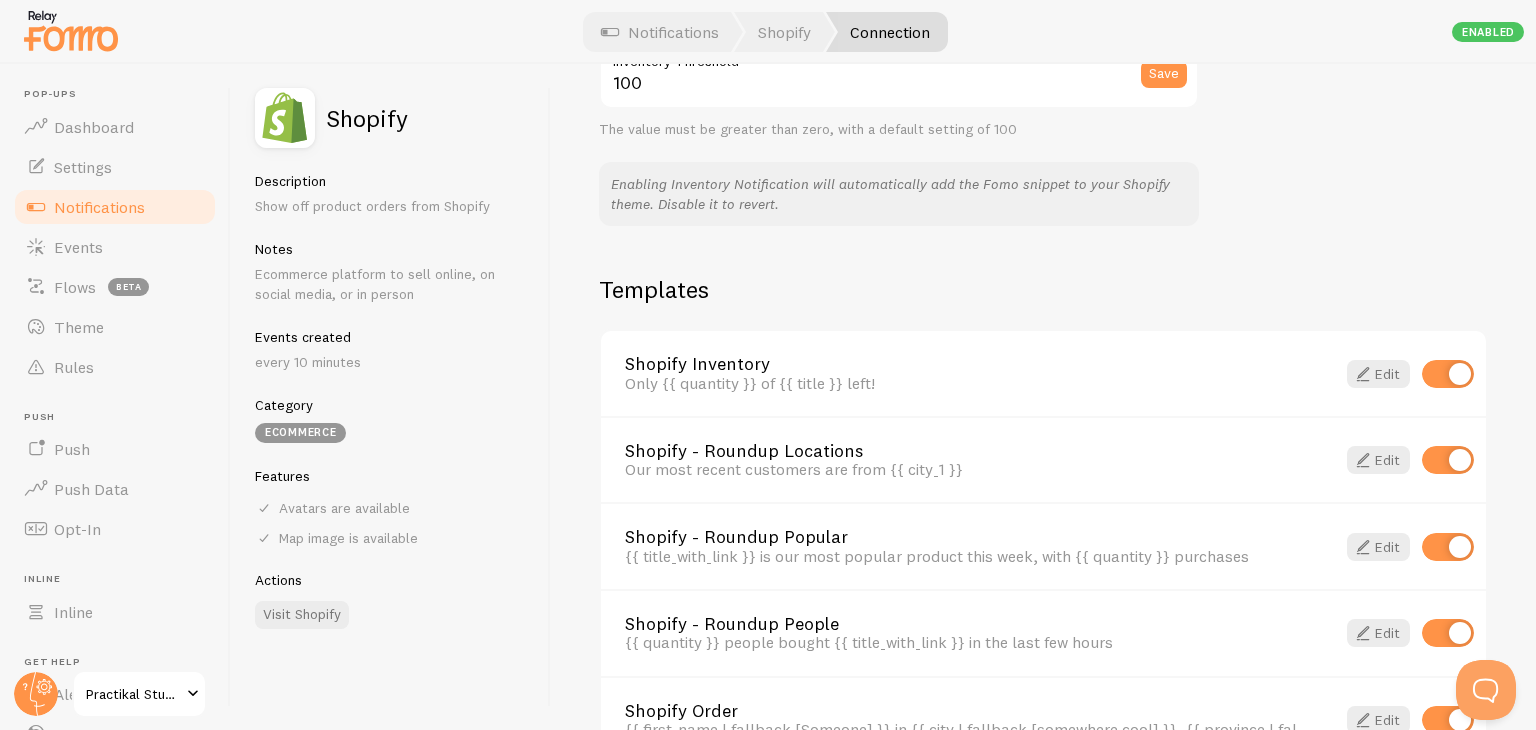 scroll, scrollTop: 1367, scrollLeft: 0, axis: vertical 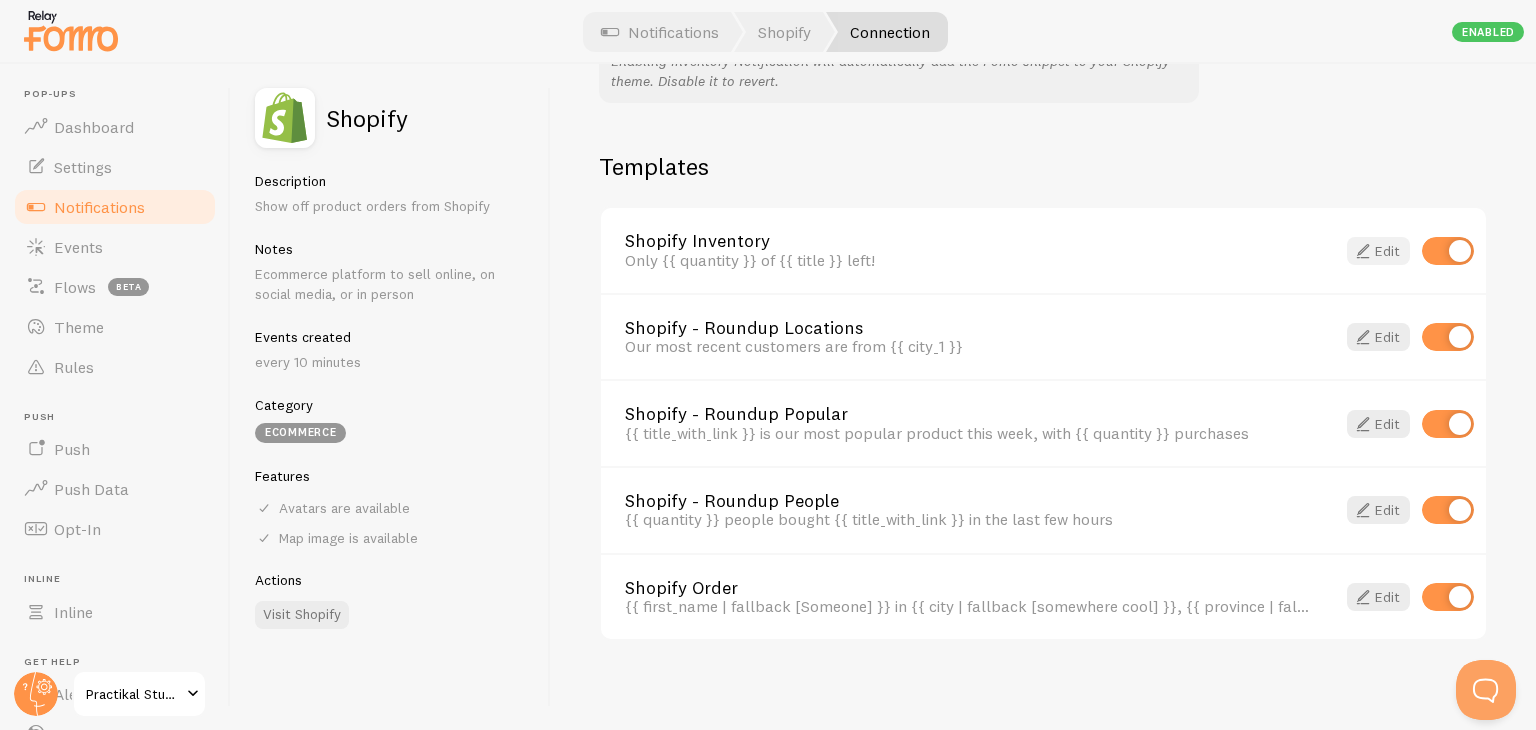 click on "Edit" at bounding box center (1378, 251) 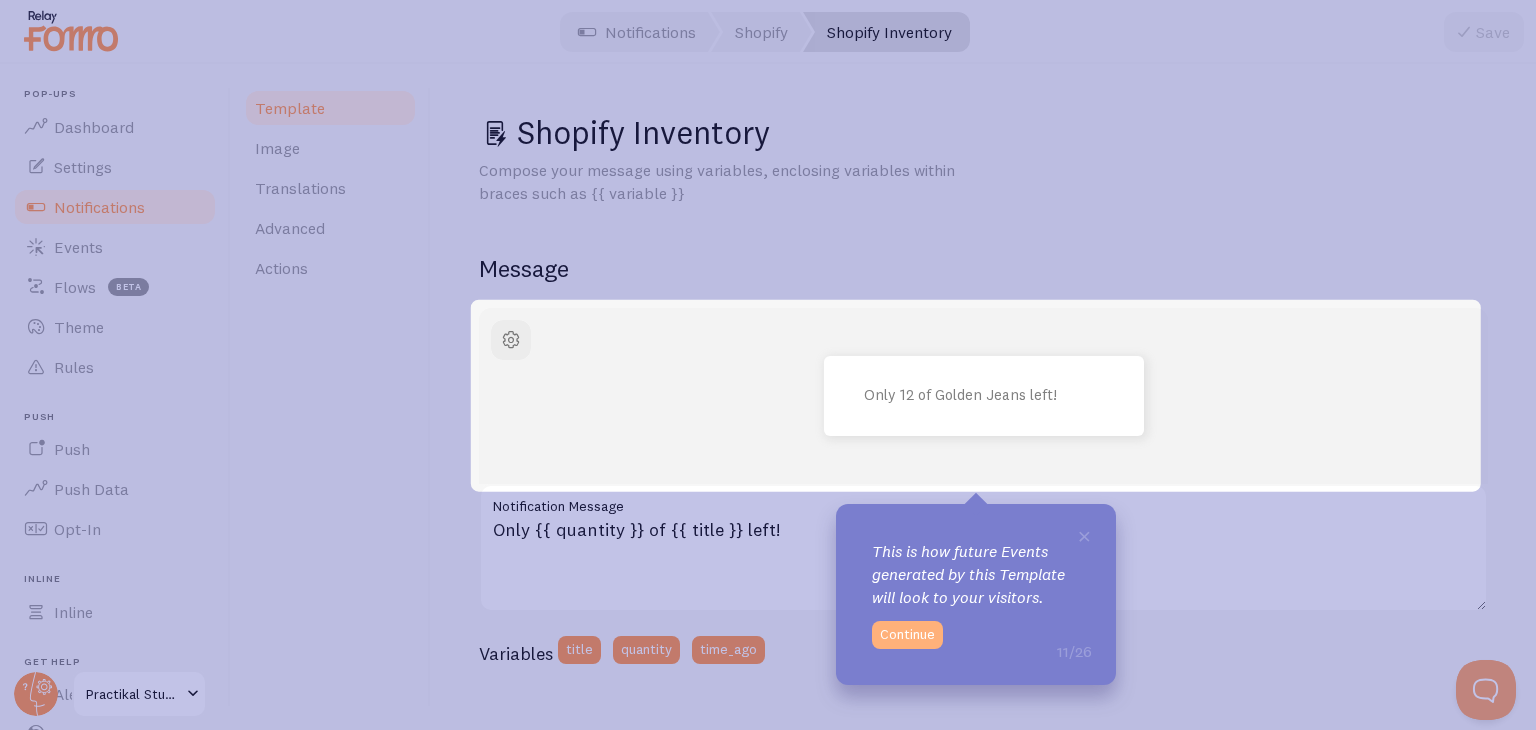 click on "Continue" at bounding box center [907, 635] 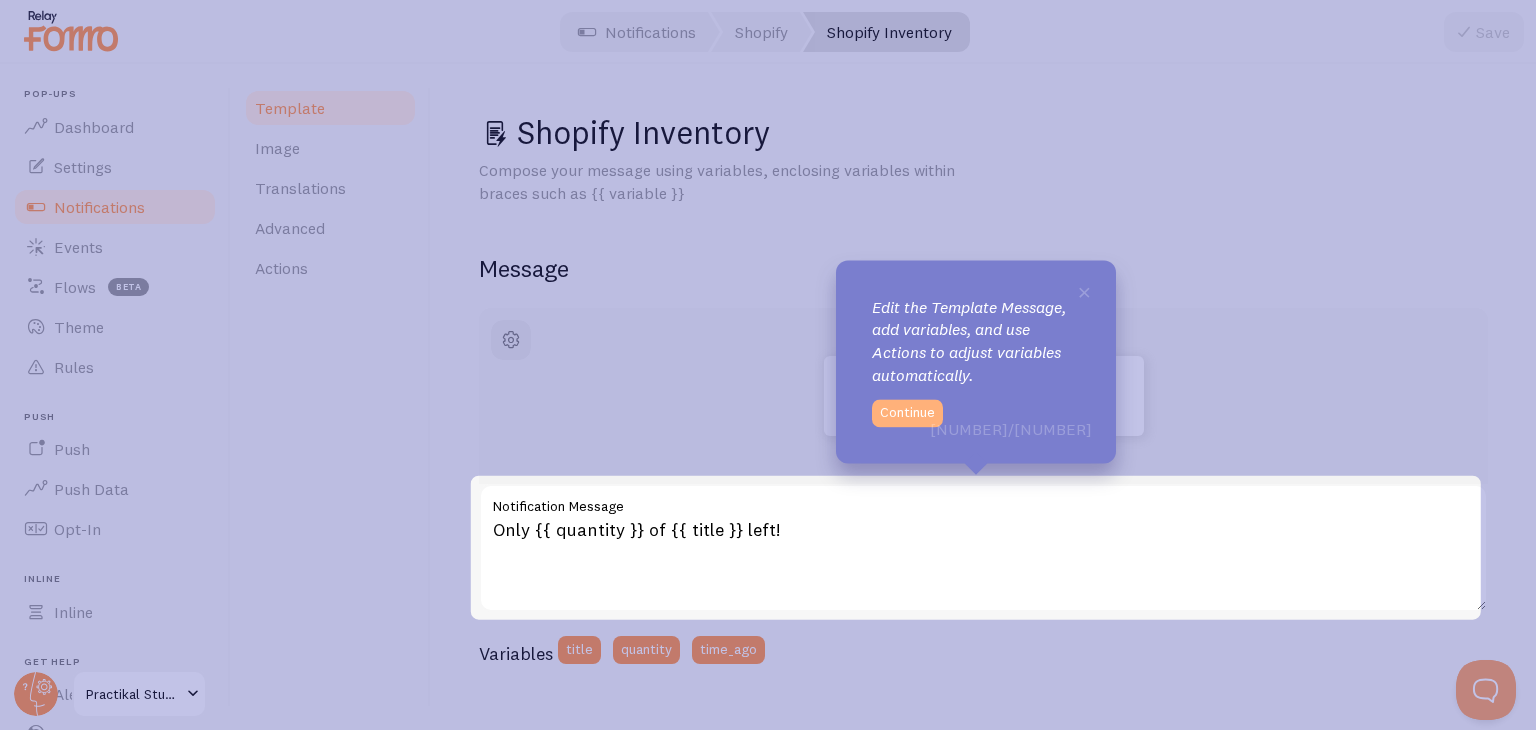 click on "Continue" at bounding box center (907, 413) 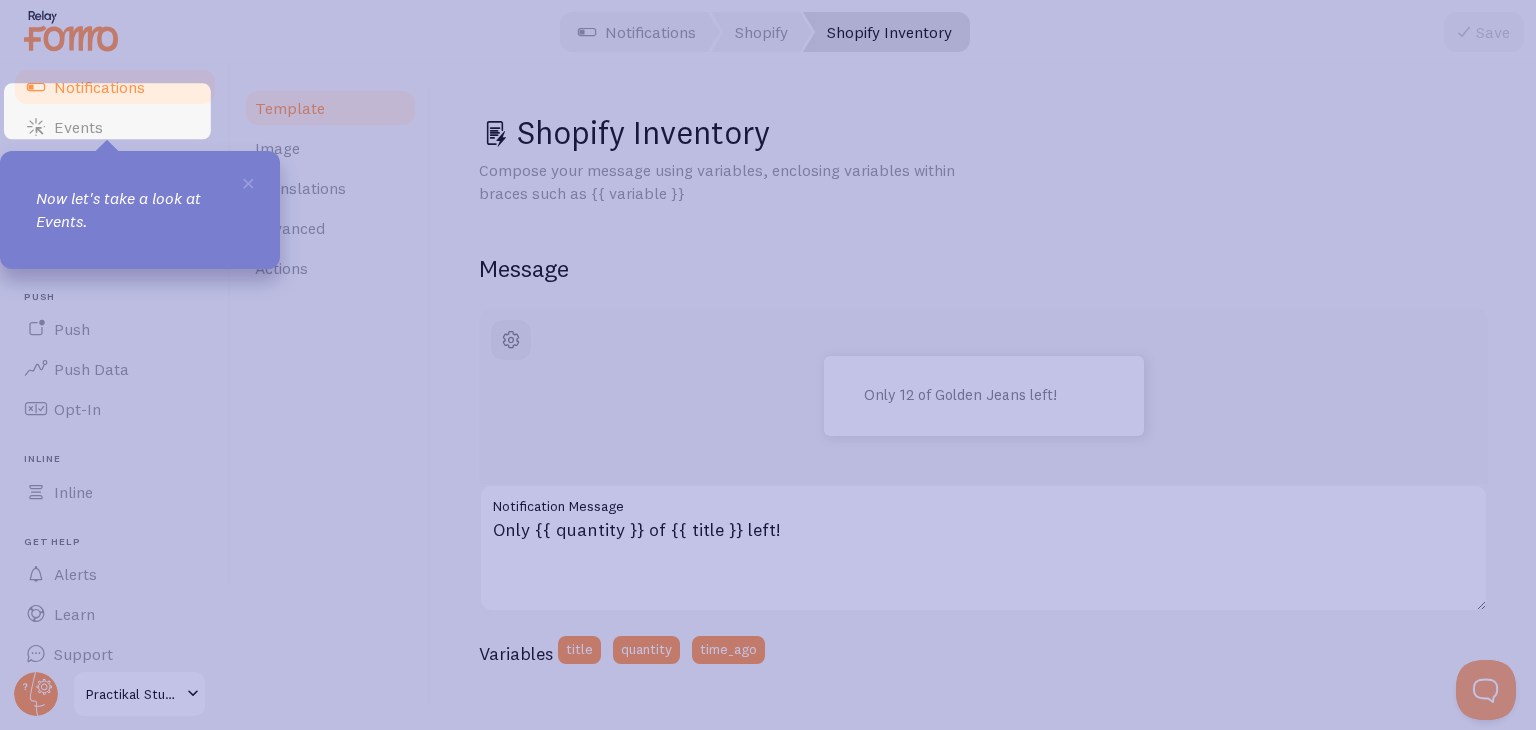 scroll, scrollTop: 136, scrollLeft: 0, axis: vertical 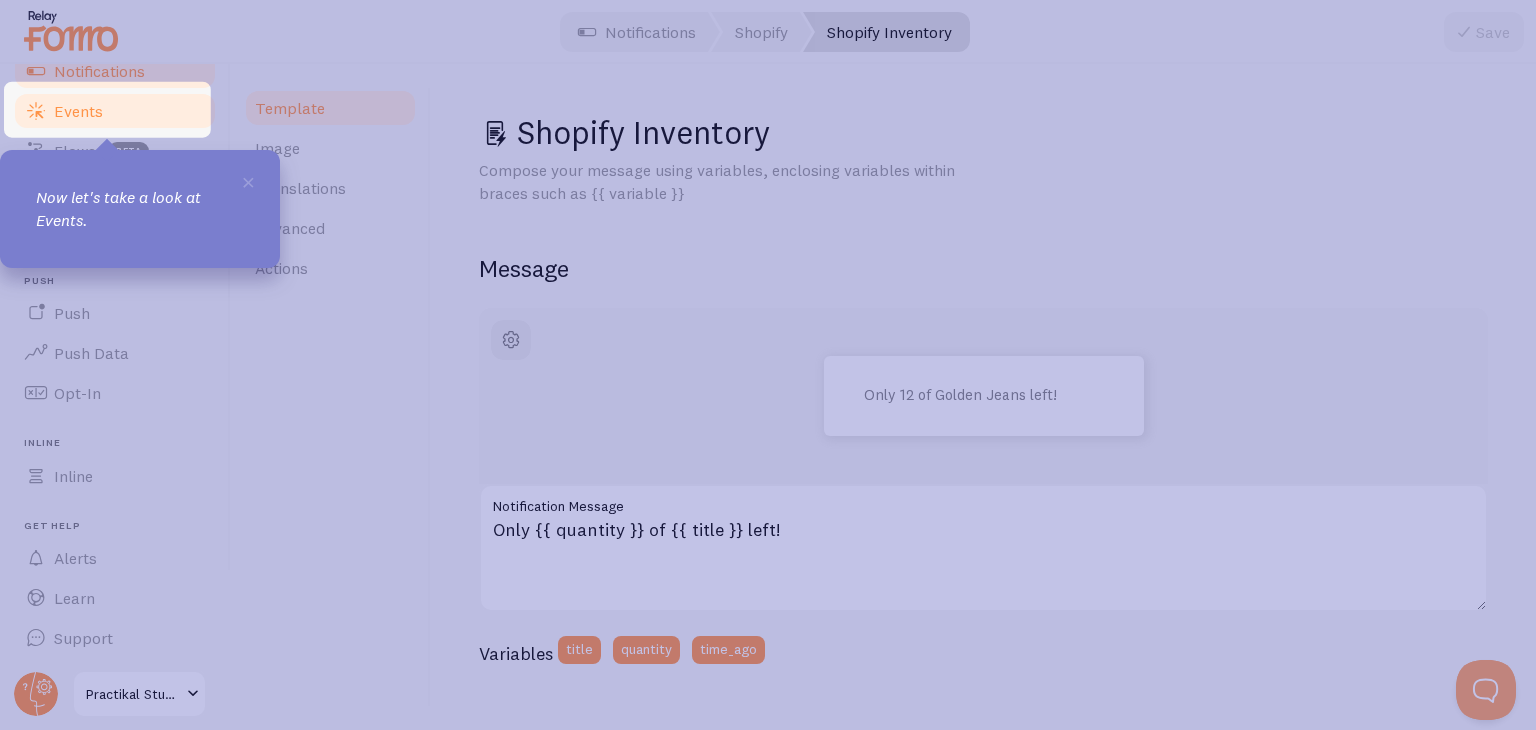 click on "Events" at bounding box center [115, 111] 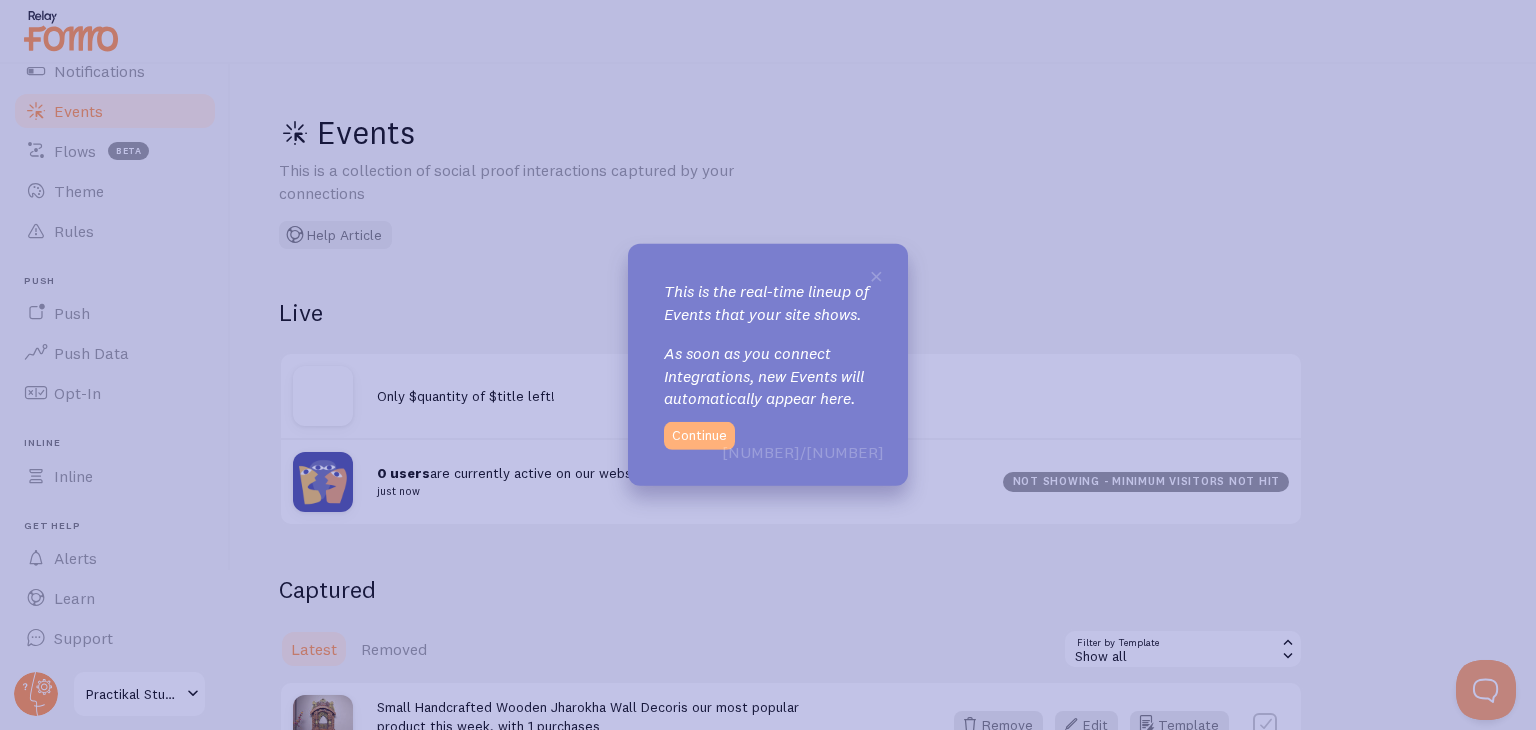 click on "Continue" at bounding box center [699, 436] 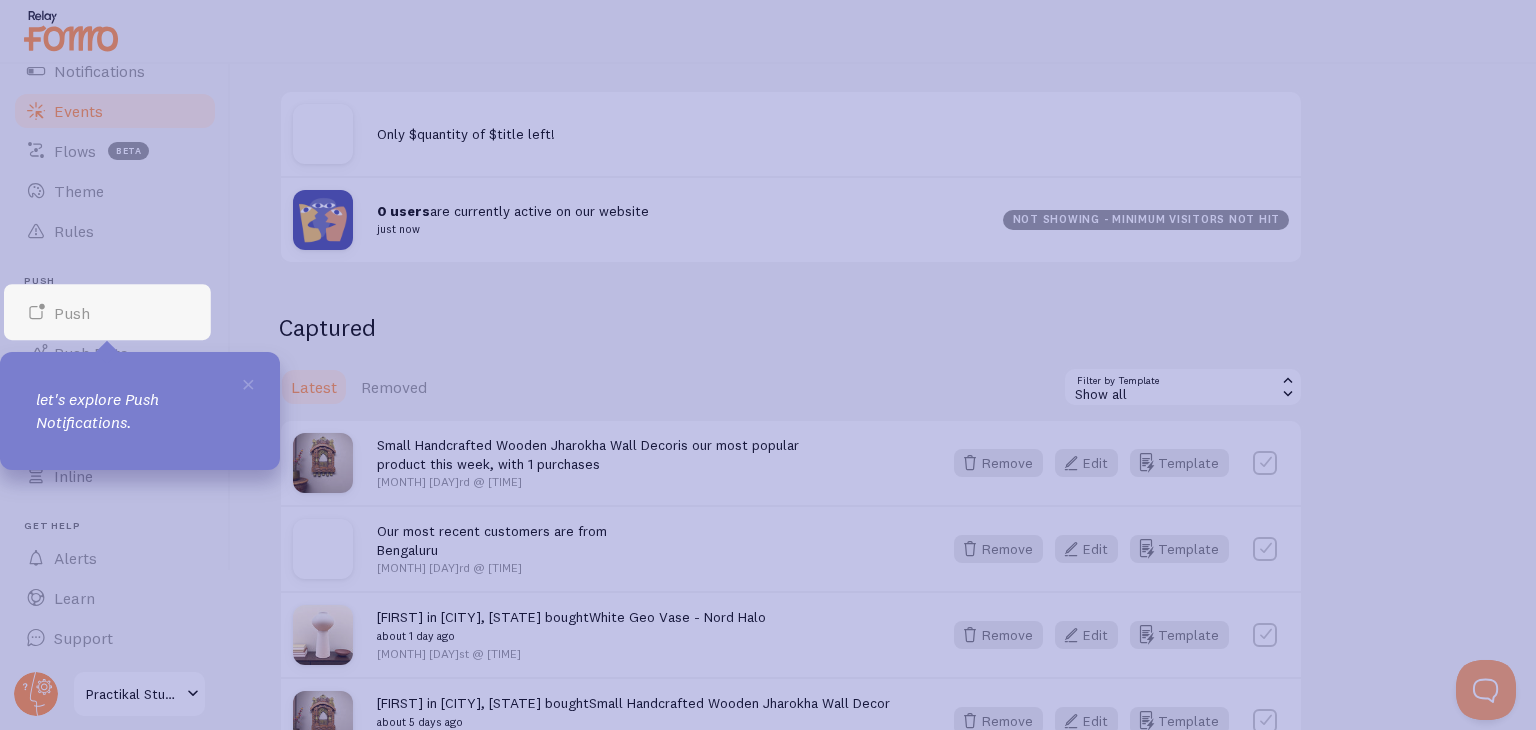 scroll, scrollTop: 264, scrollLeft: 0, axis: vertical 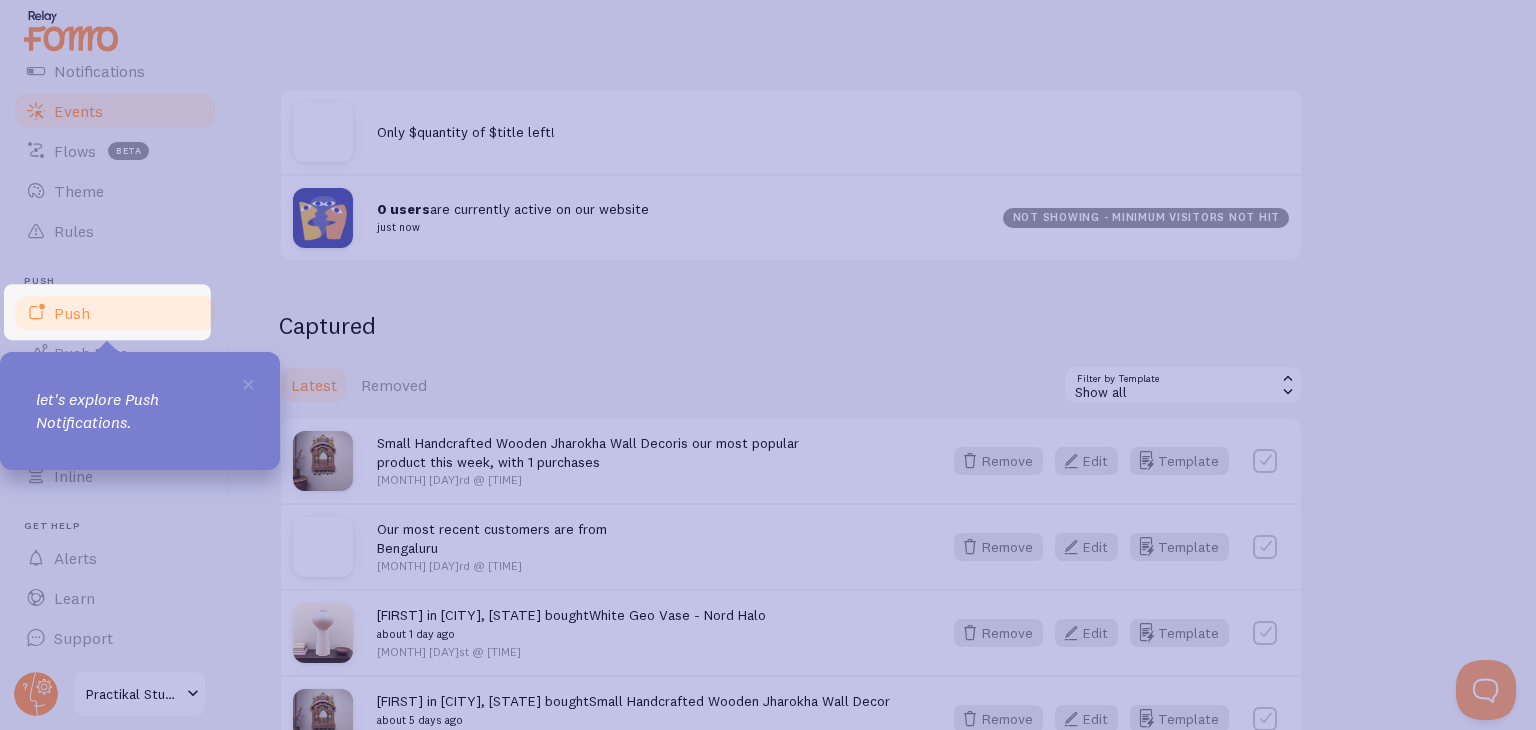 click on "Push" at bounding box center (72, 313) 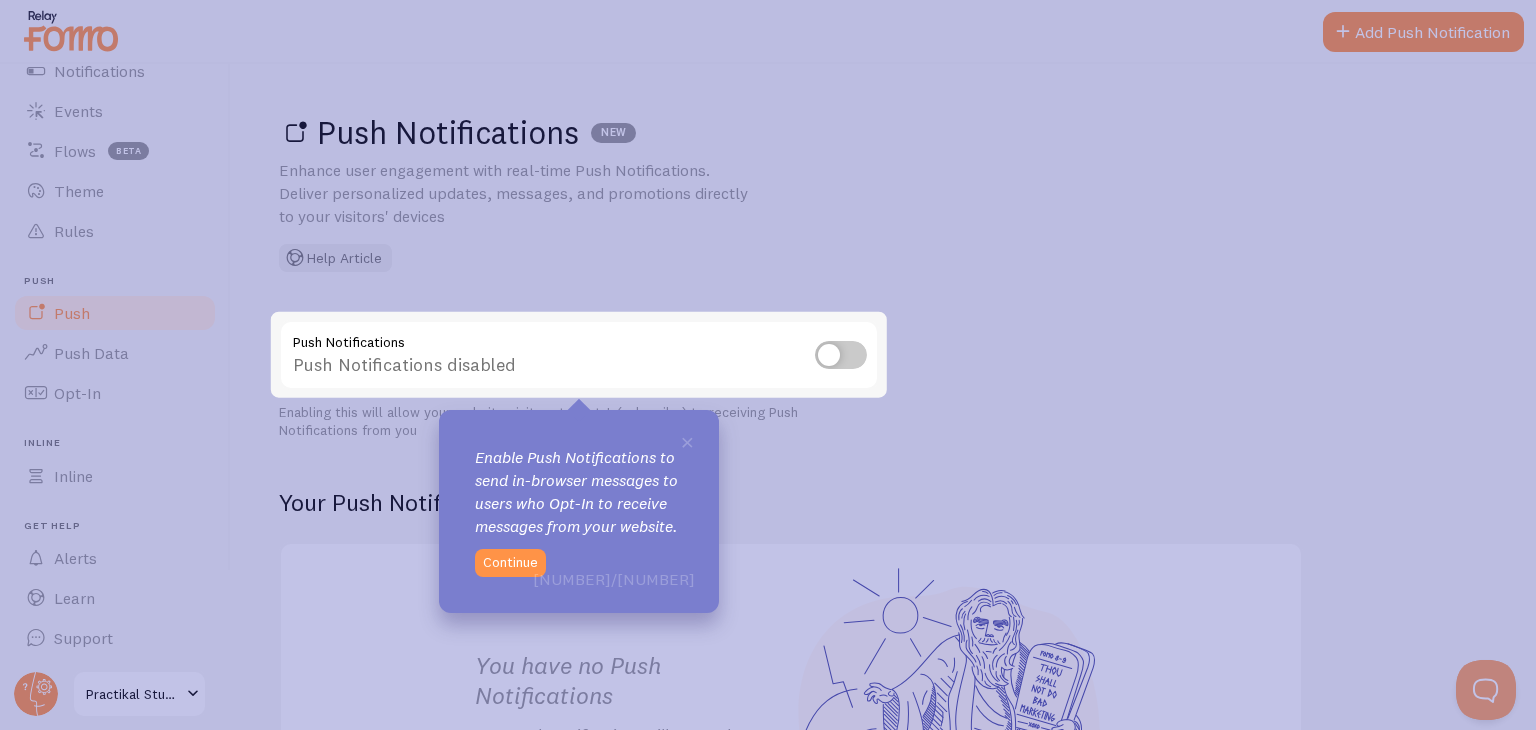 click at bounding box center [841, 355] 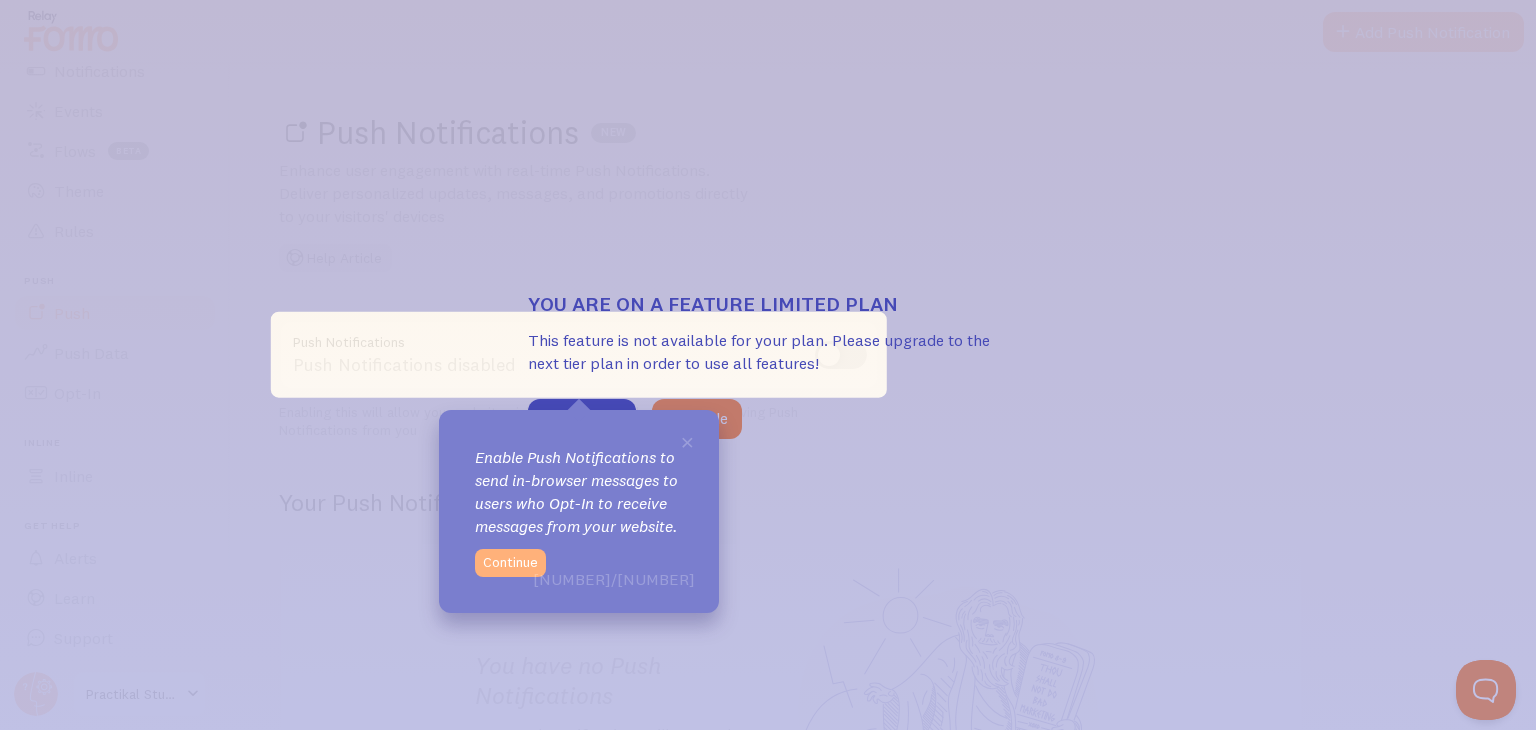 click on "Continue" at bounding box center [510, 563] 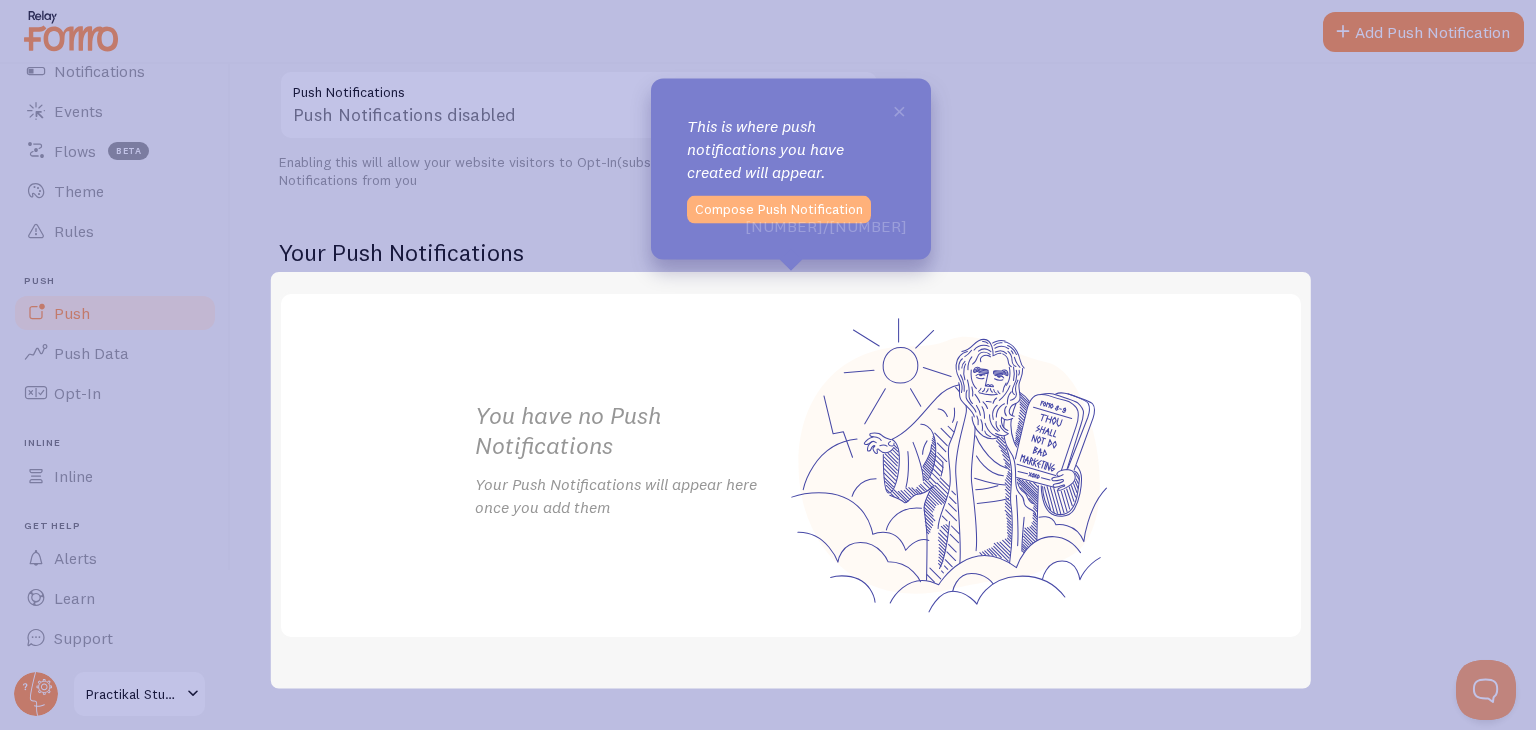 scroll, scrollTop: 253, scrollLeft: 0, axis: vertical 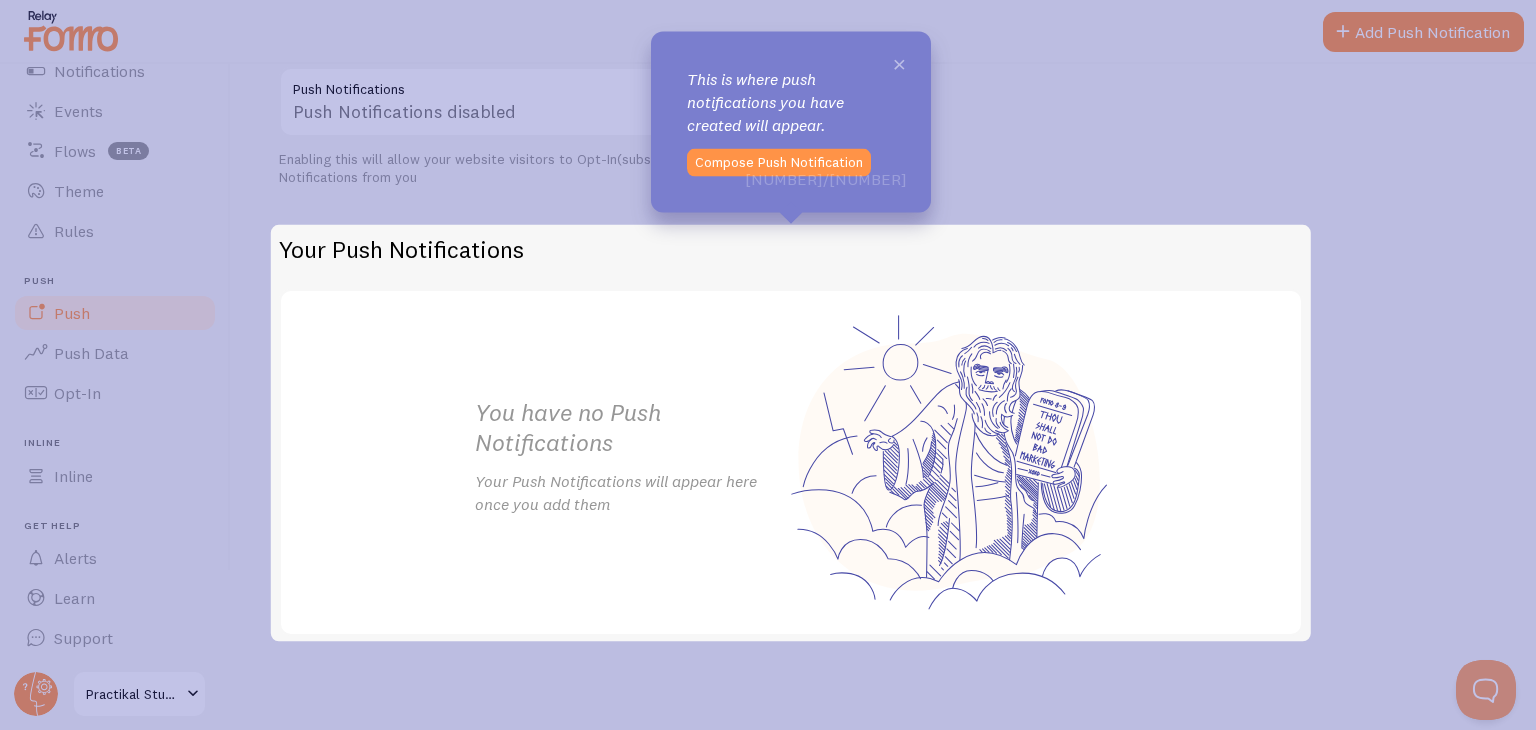 click on "×" at bounding box center (899, 63) 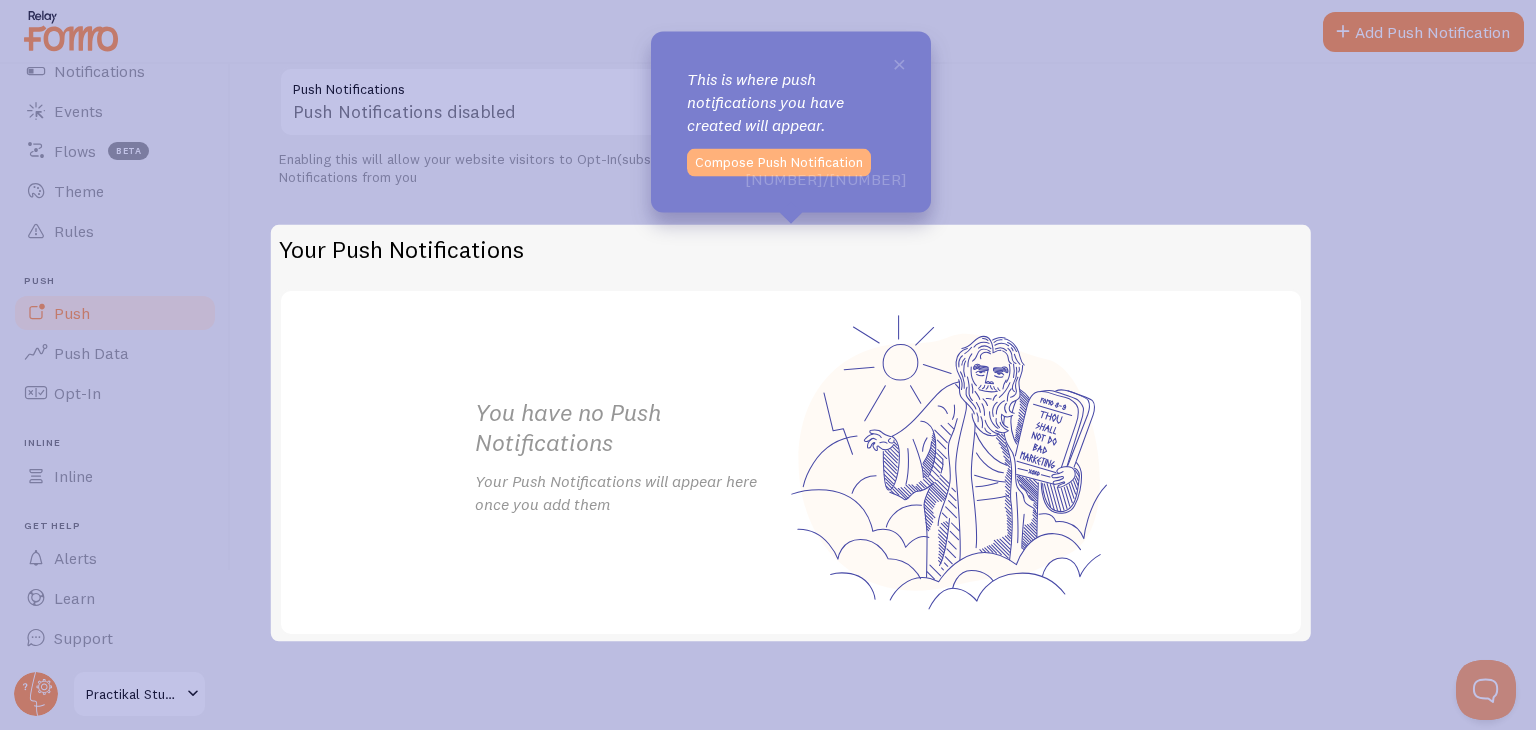 click on "Compose Push Notification" at bounding box center [779, 163] 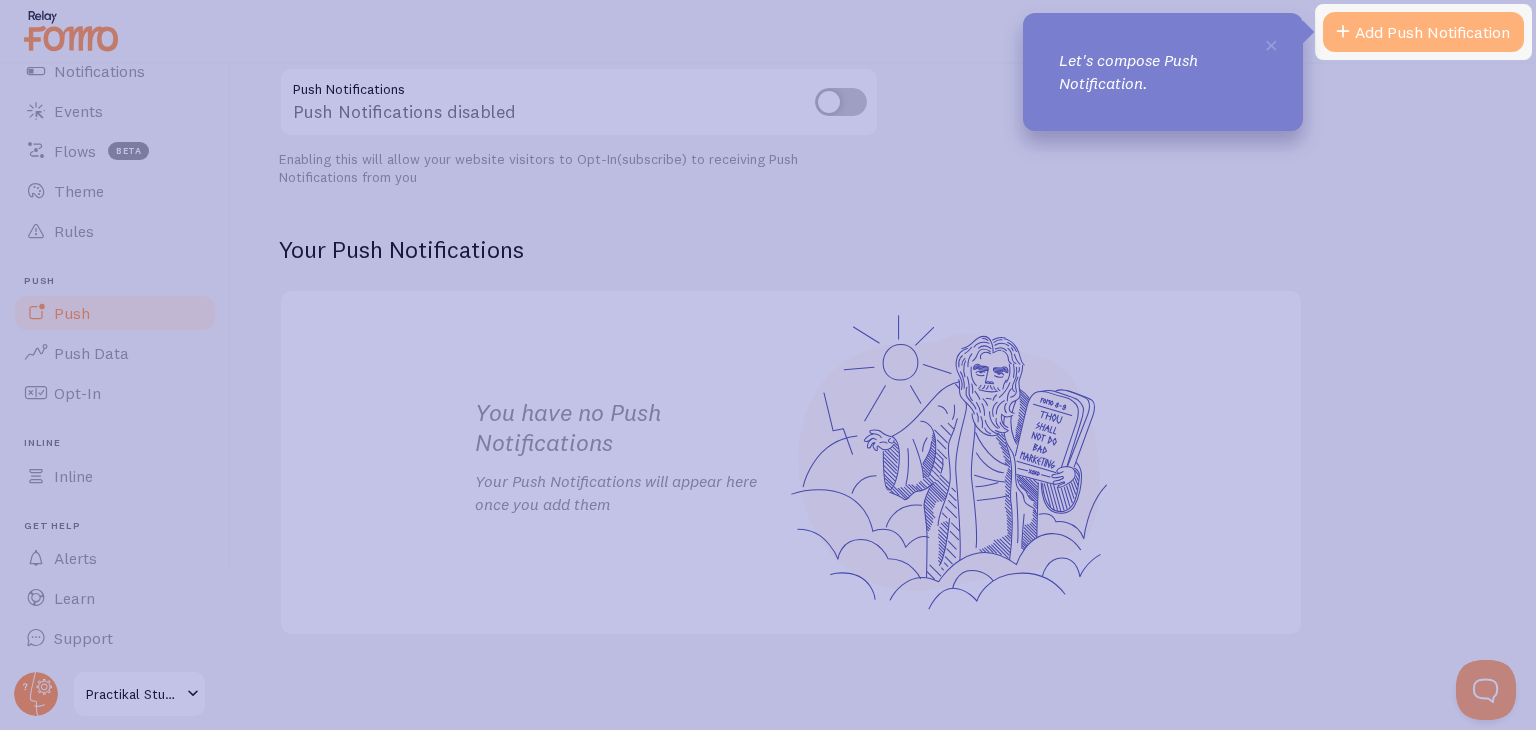 click on "Add Push Notification" at bounding box center (1423, 32) 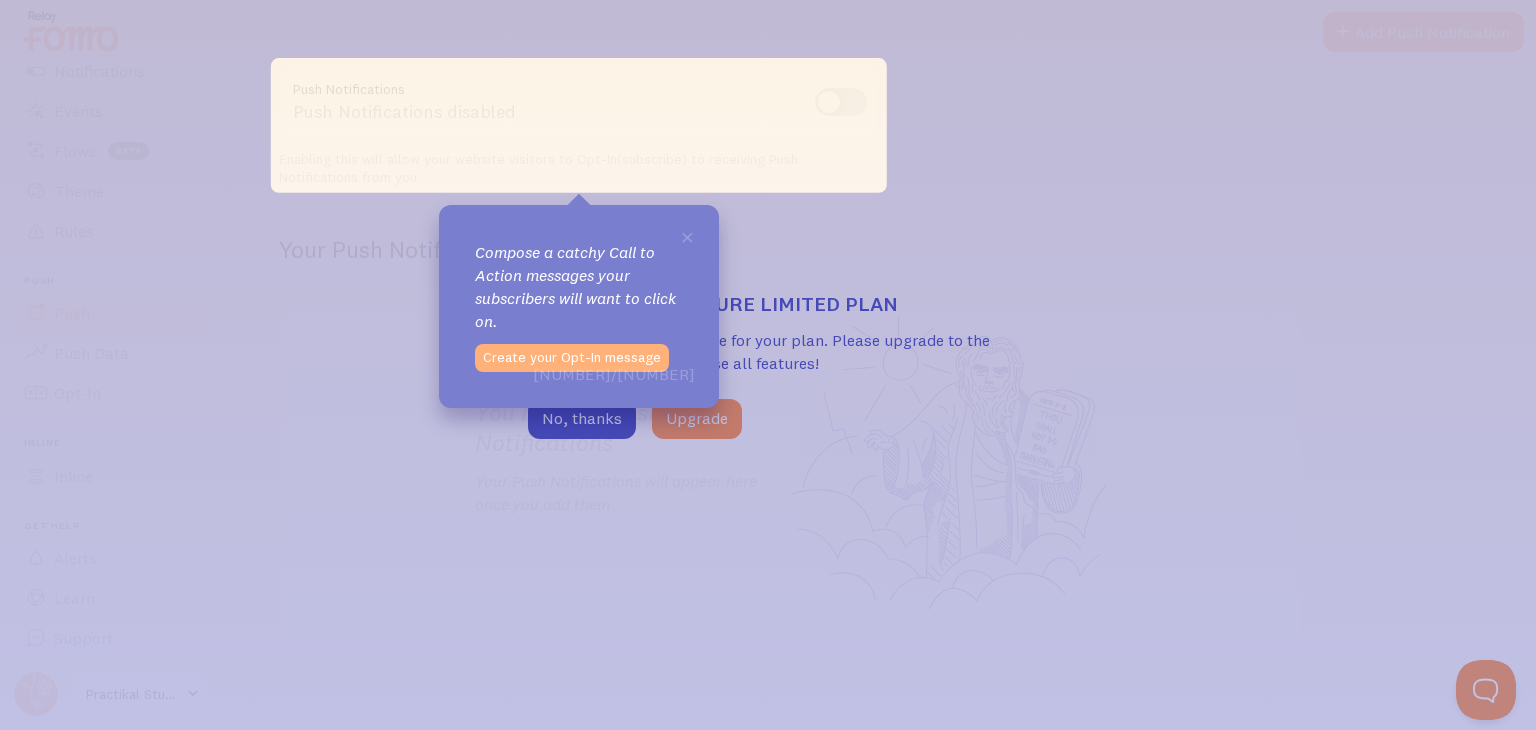 click on "Create your Opt-In message" at bounding box center [572, 358] 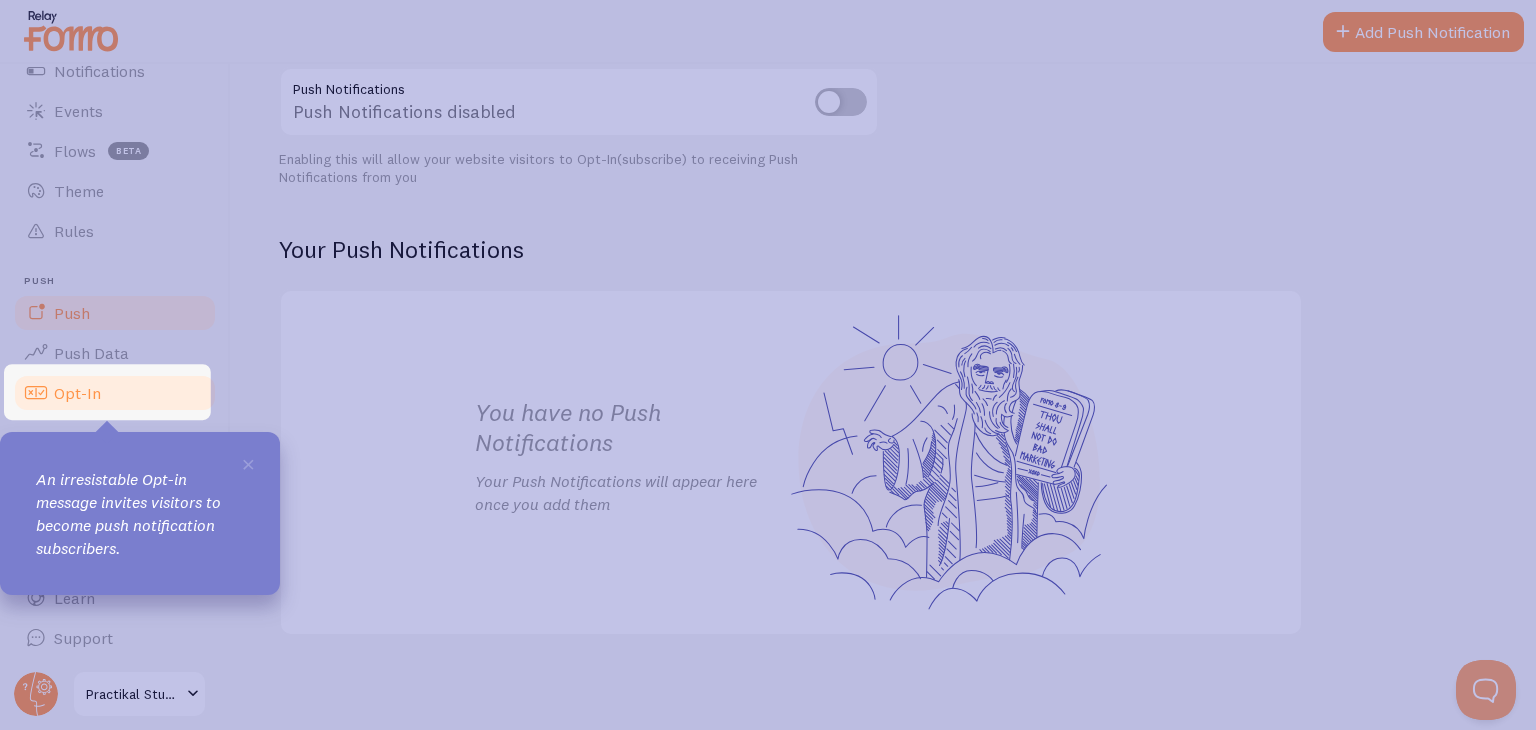click on "Opt-In" at bounding box center [77, 393] 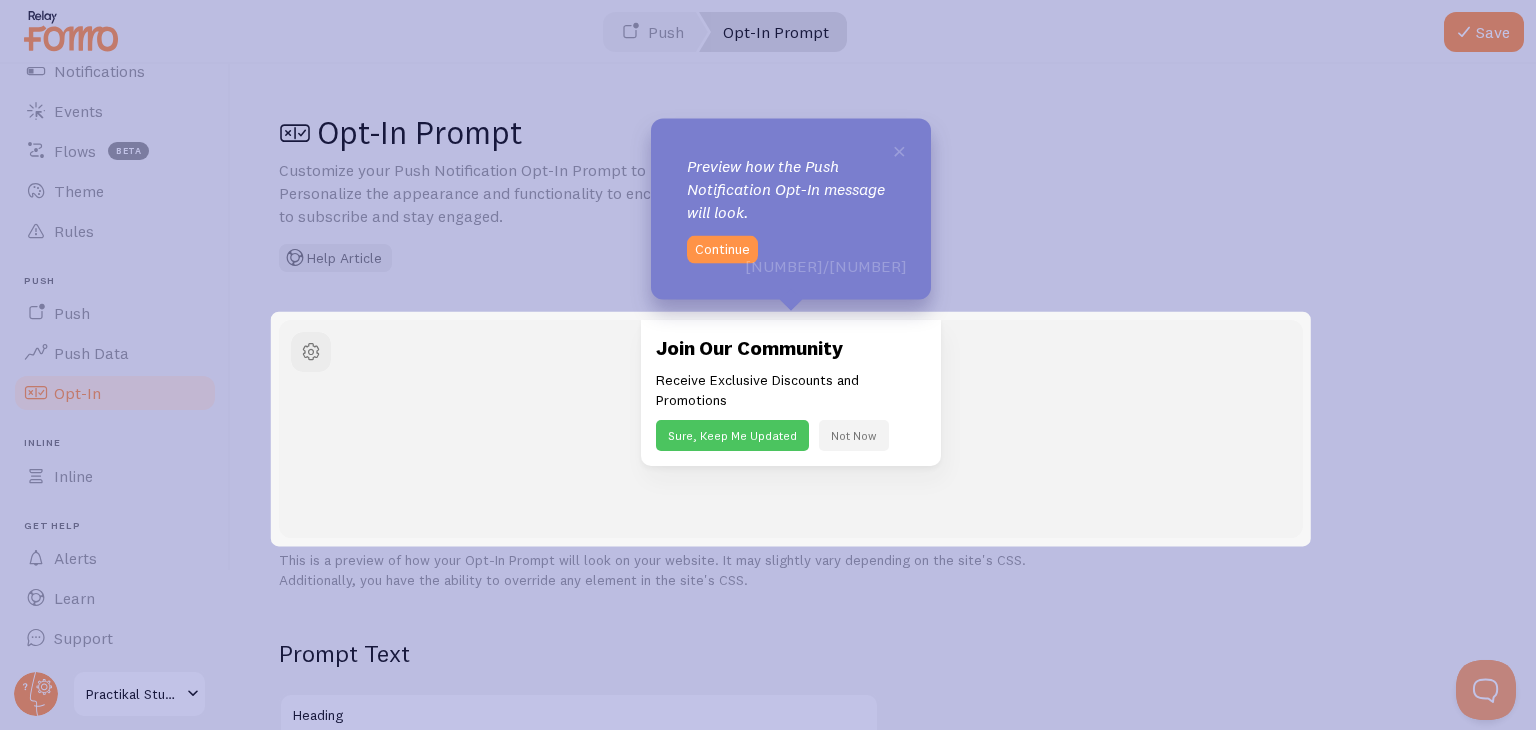 click on "Continue" at bounding box center (722, 250) 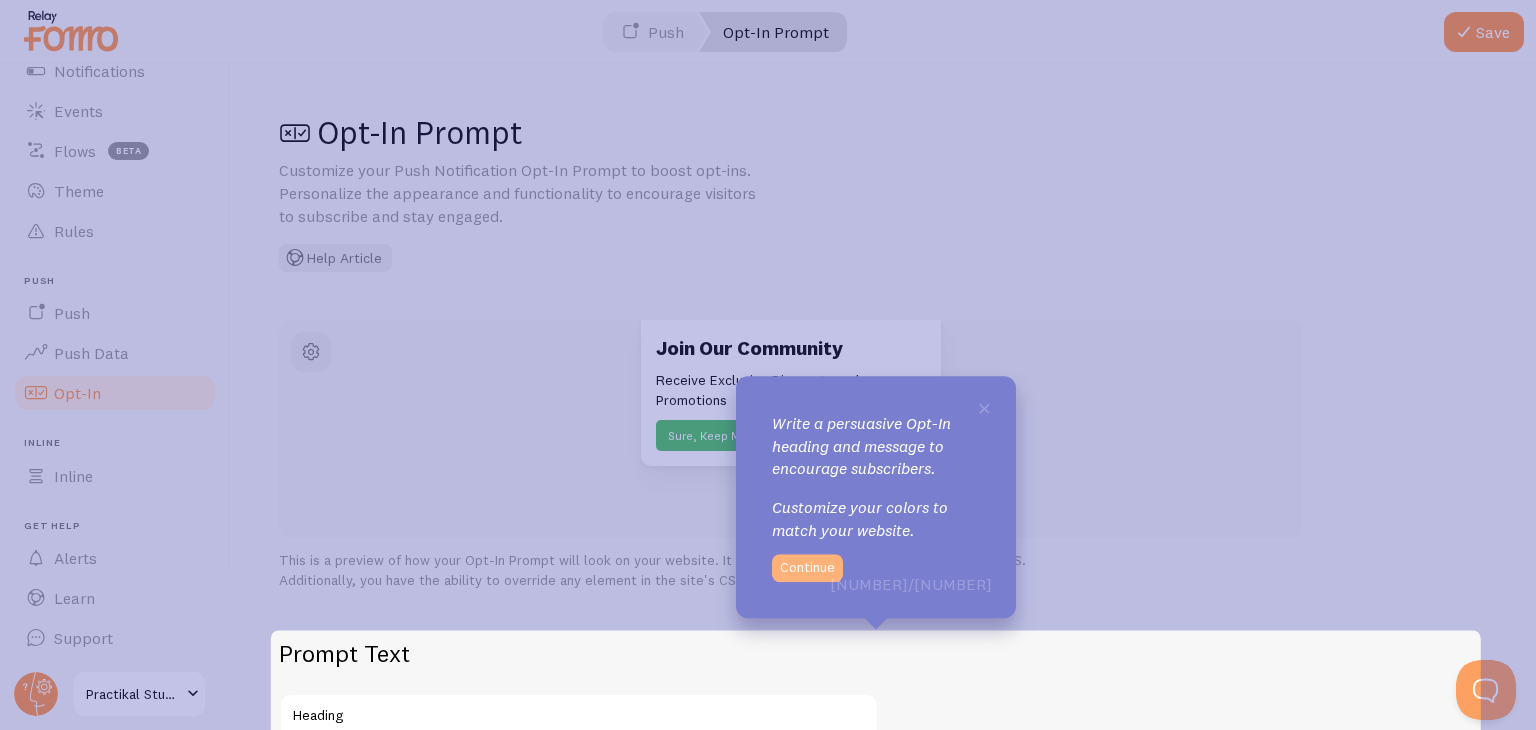 click on "Continue" at bounding box center [807, 568] 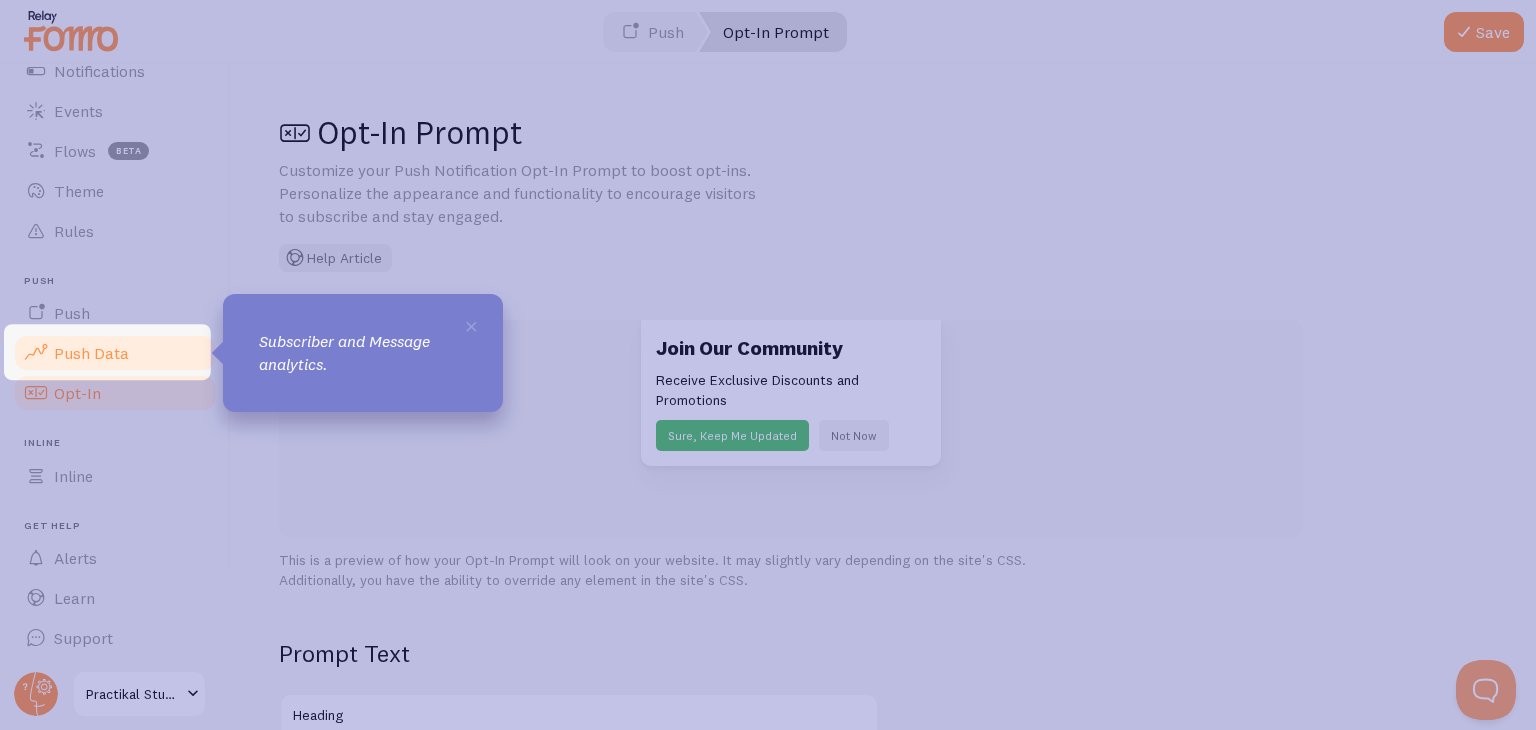 click on "Push Data" at bounding box center (91, 353) 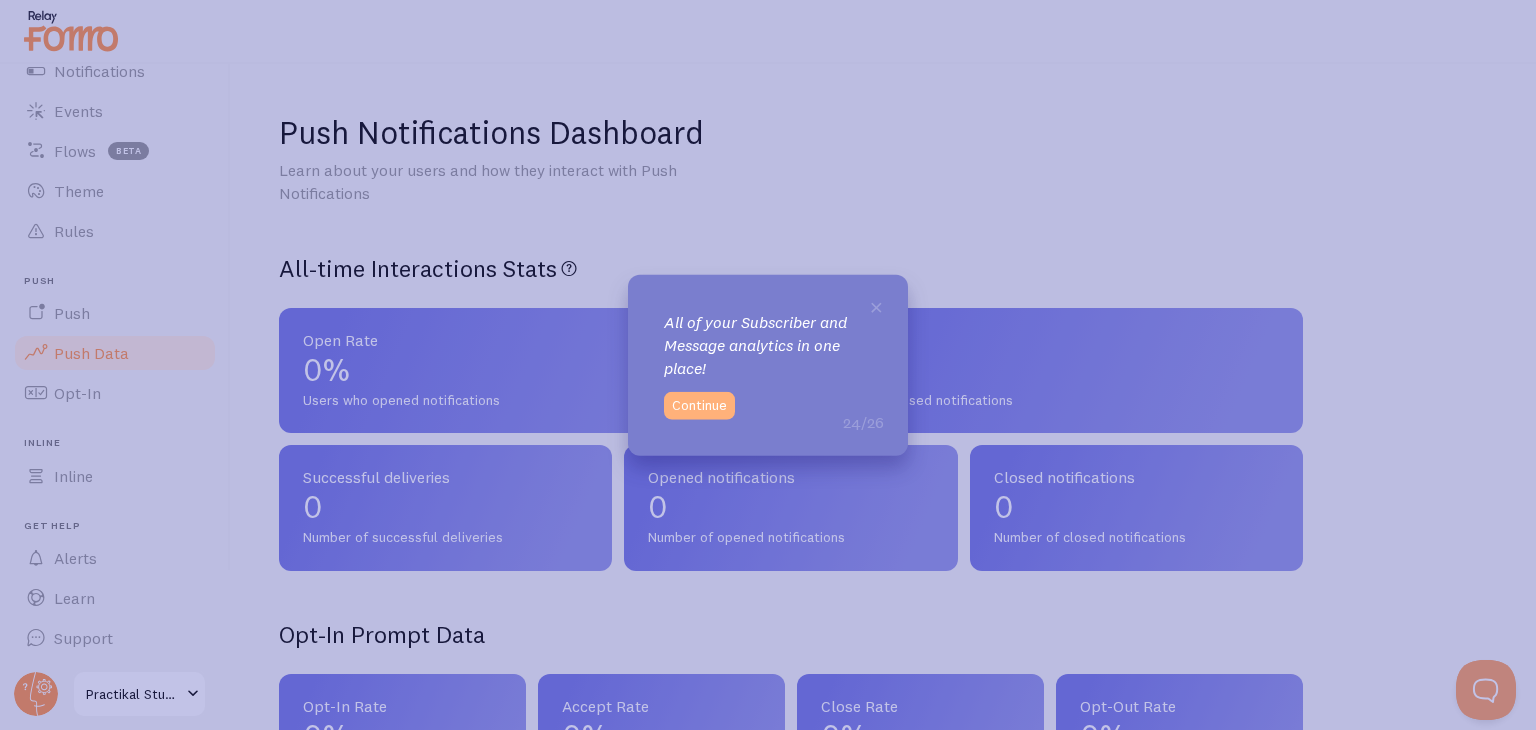click on "Continue" at bounding box center (699, 405) 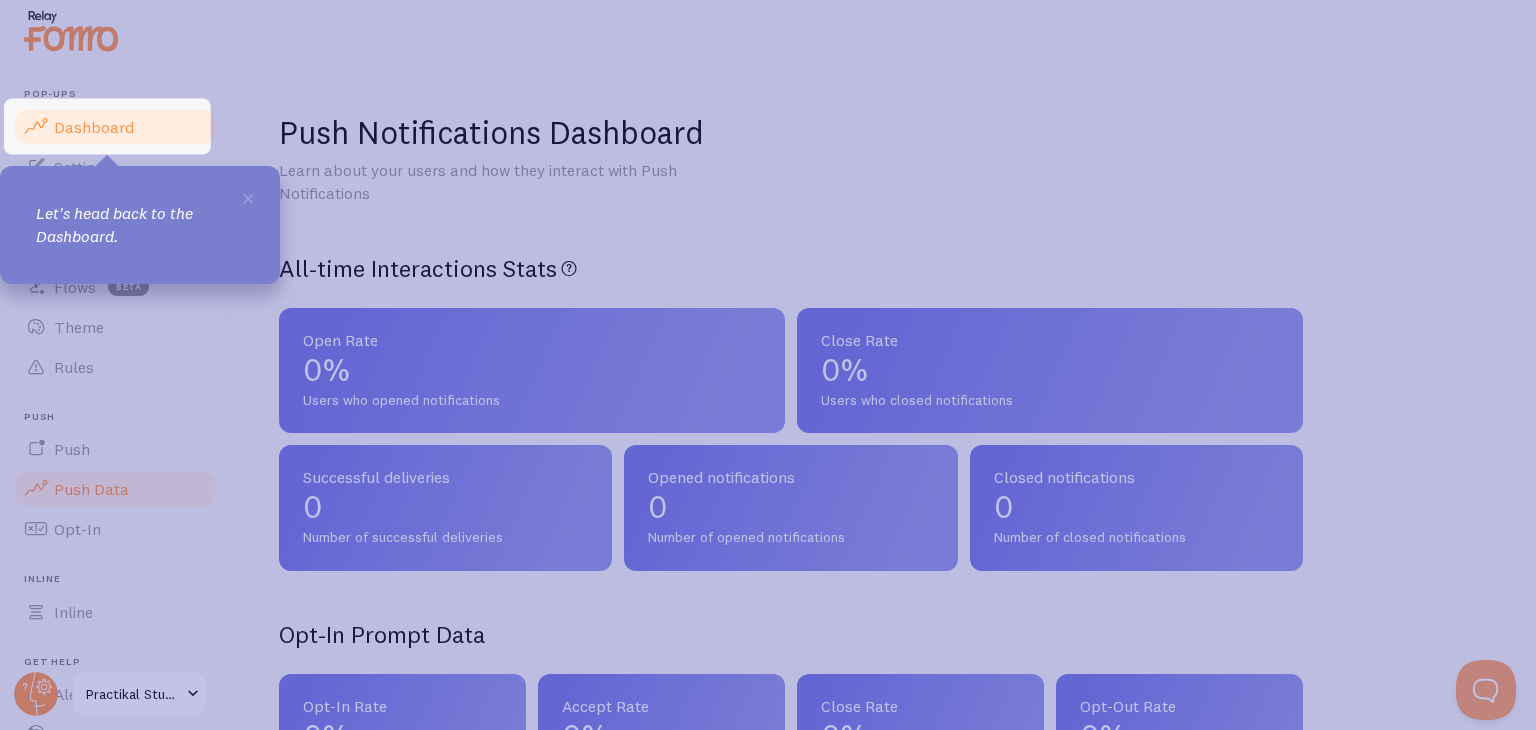 scroll, scrollTop: 0, scrollLeft: 0, axis: both 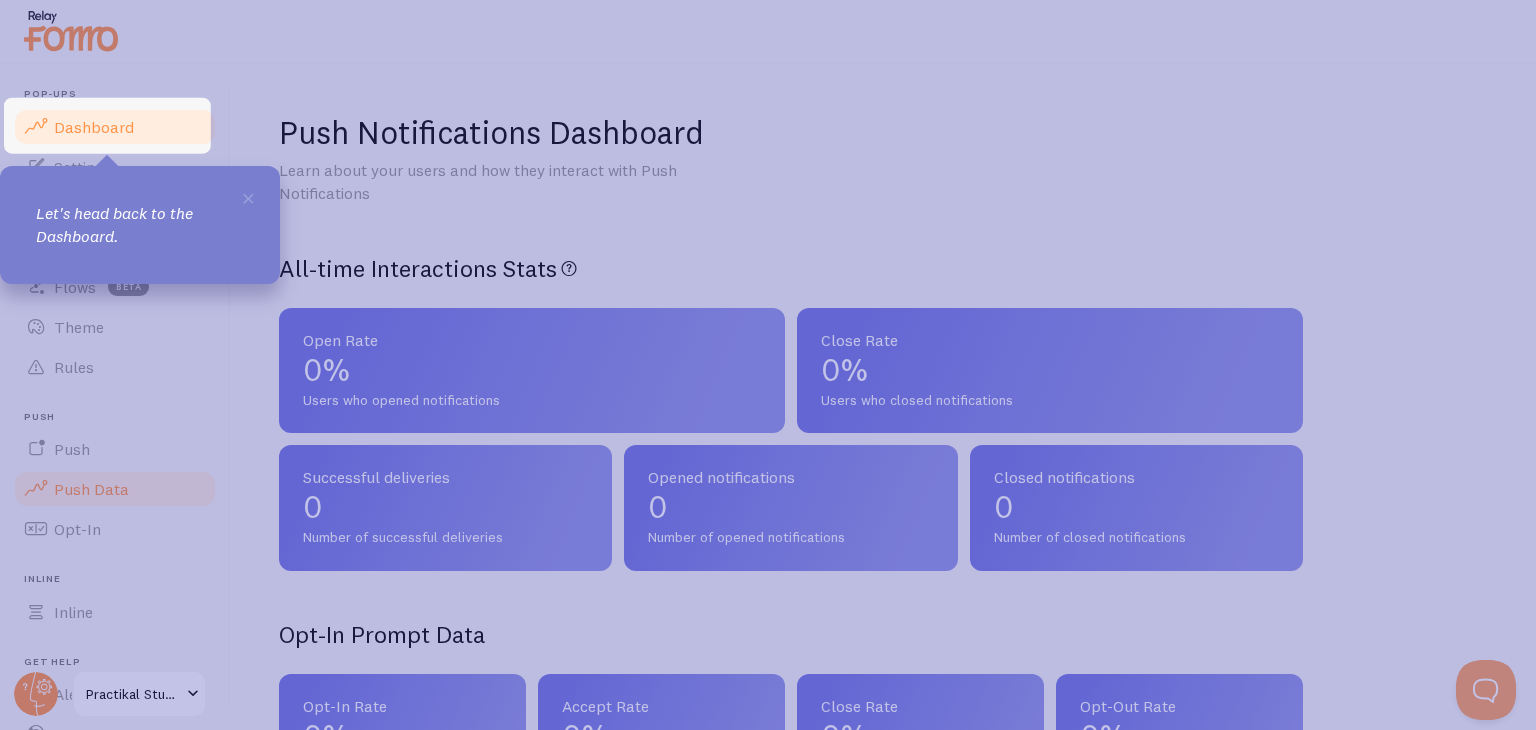 click on "Dashboard" at bounding box center (94, 127) 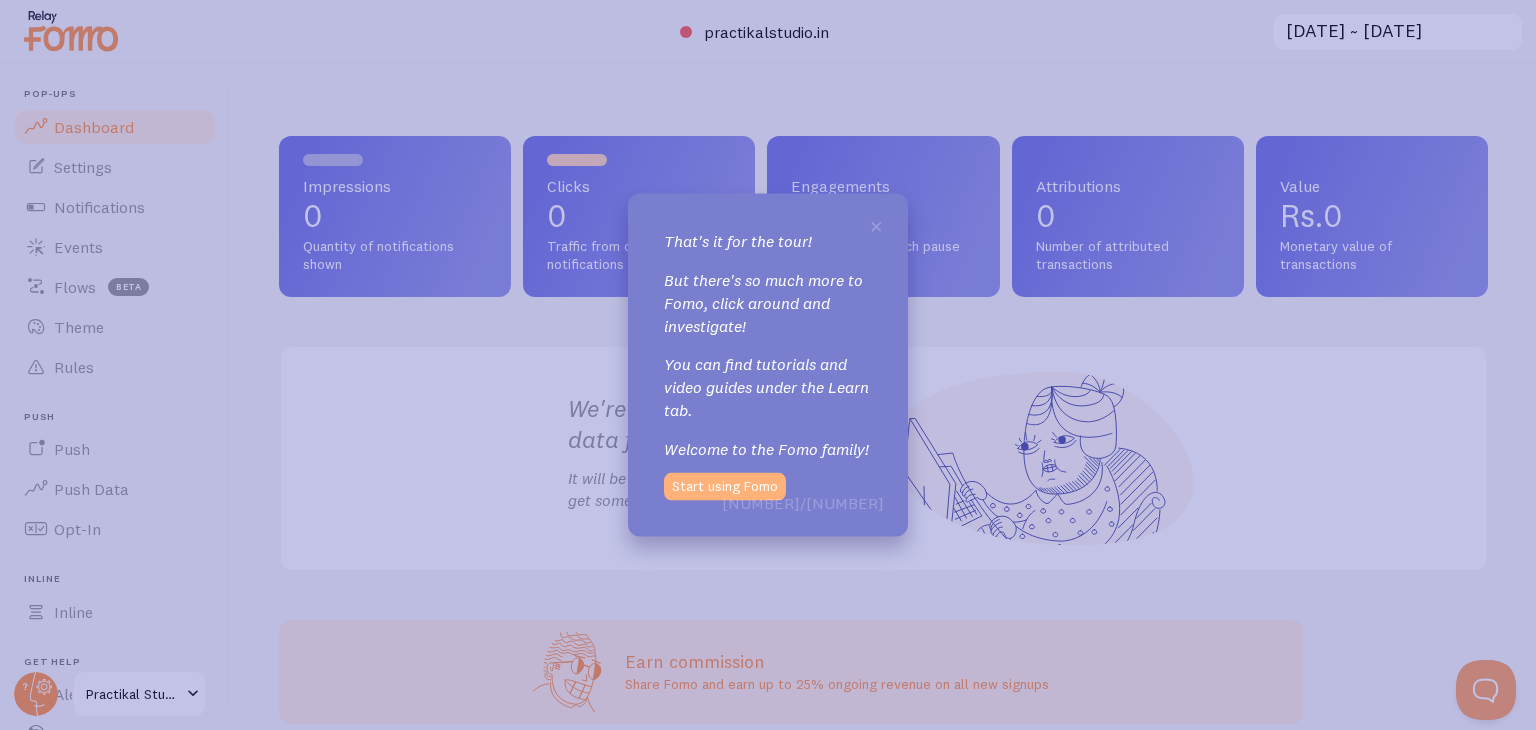 click on "Start using Fomo" at bounding box center (725, 486) 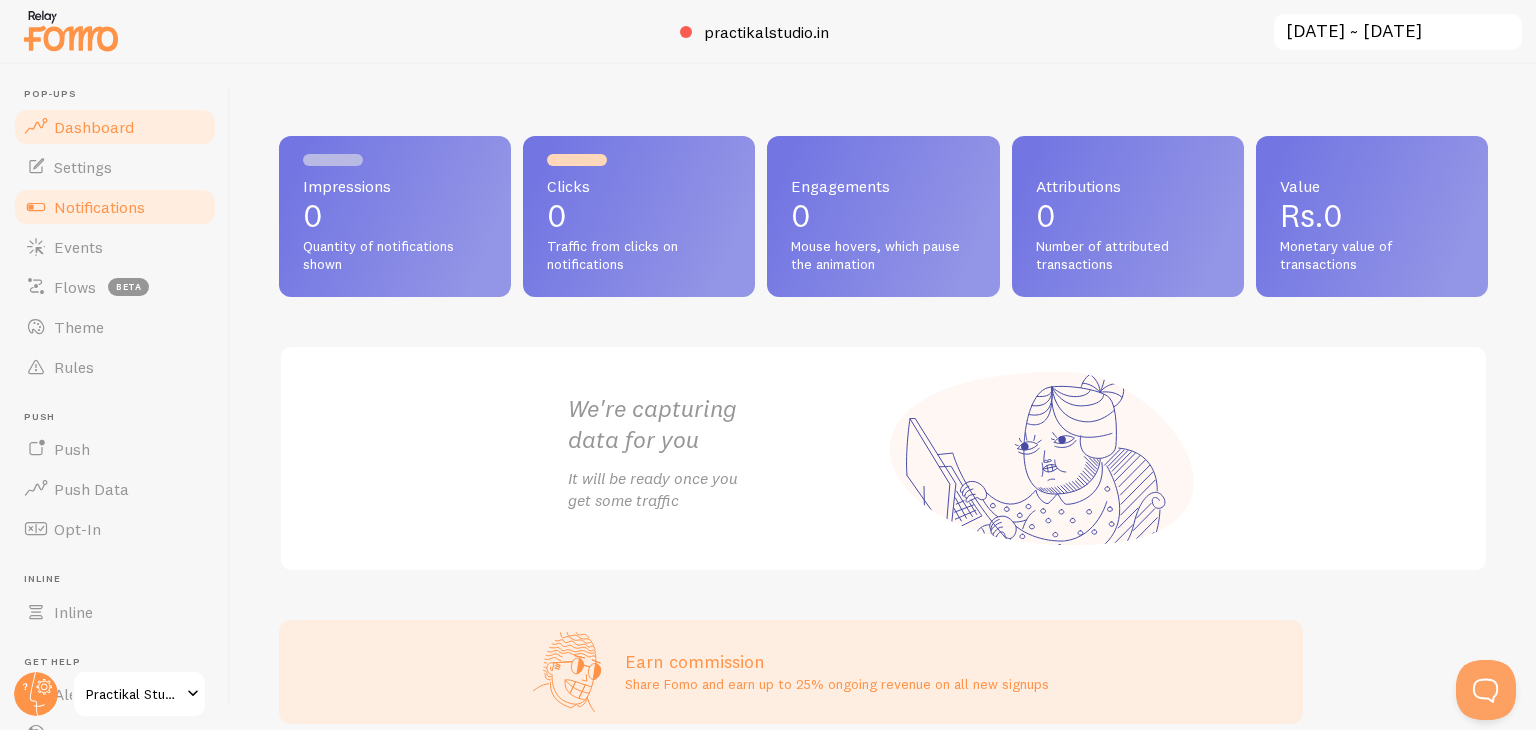 click on "Notifications" at bounding box center [99, 207] 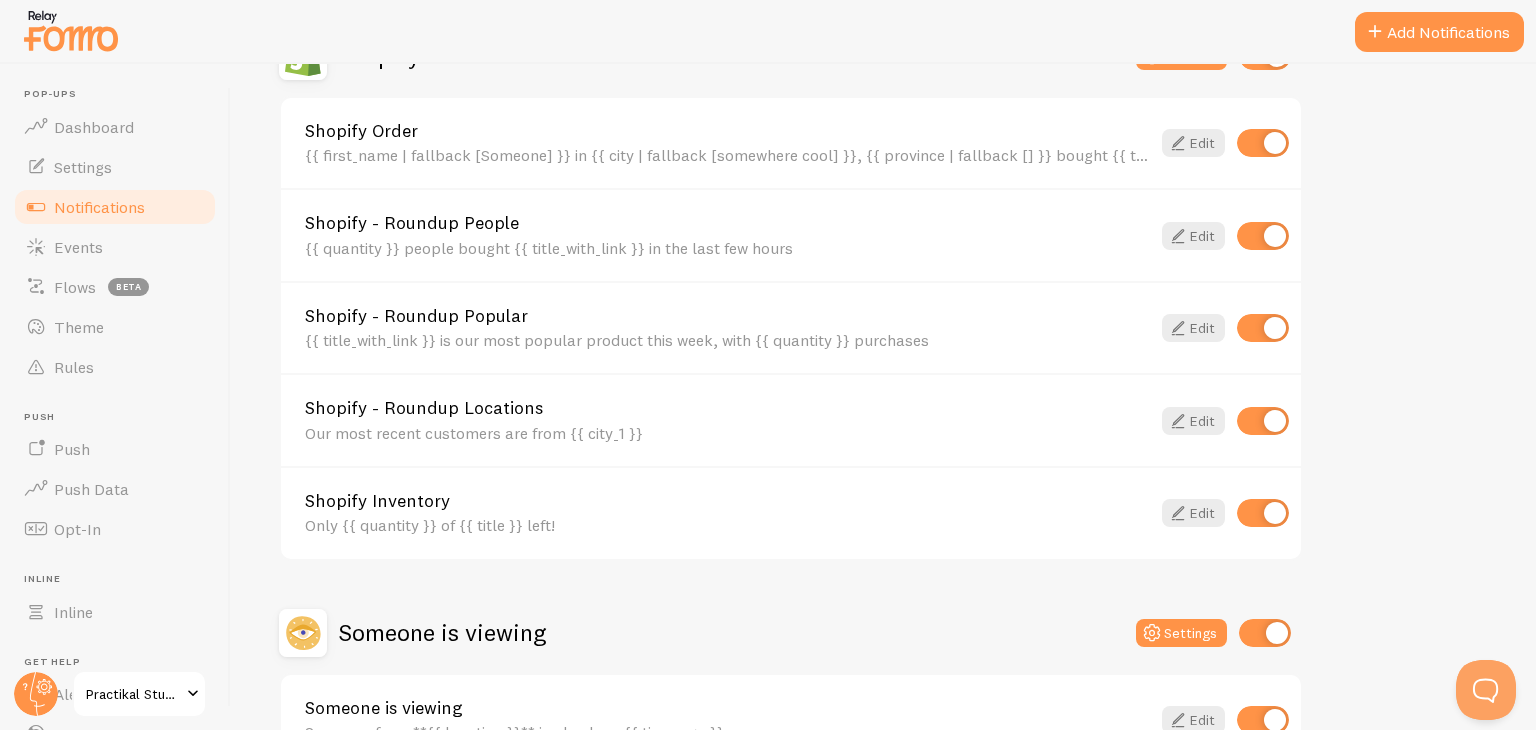 scroll, scrollTop: 876, scrollLeft: 0, axis: vertical 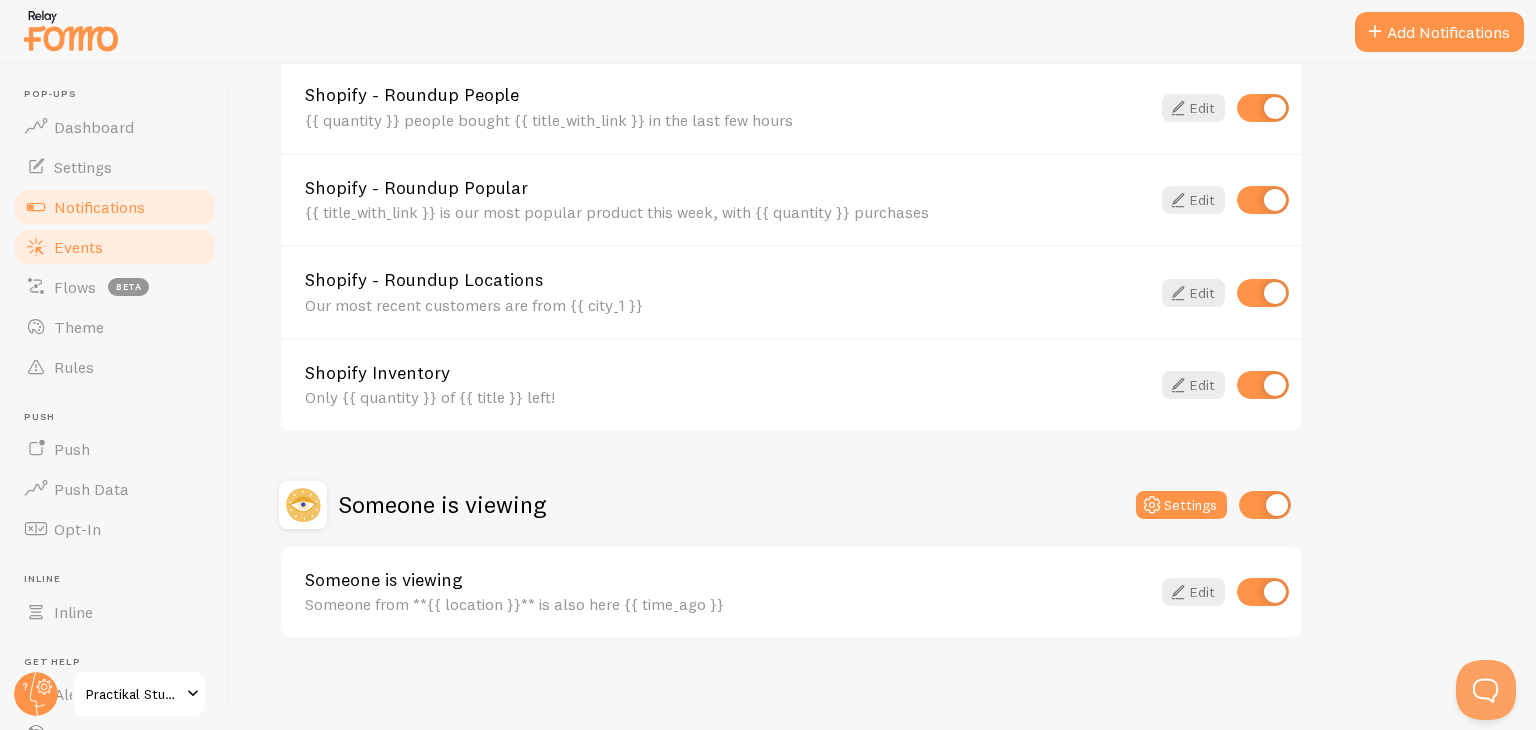click on "Events" at bounding box center (115, 247) 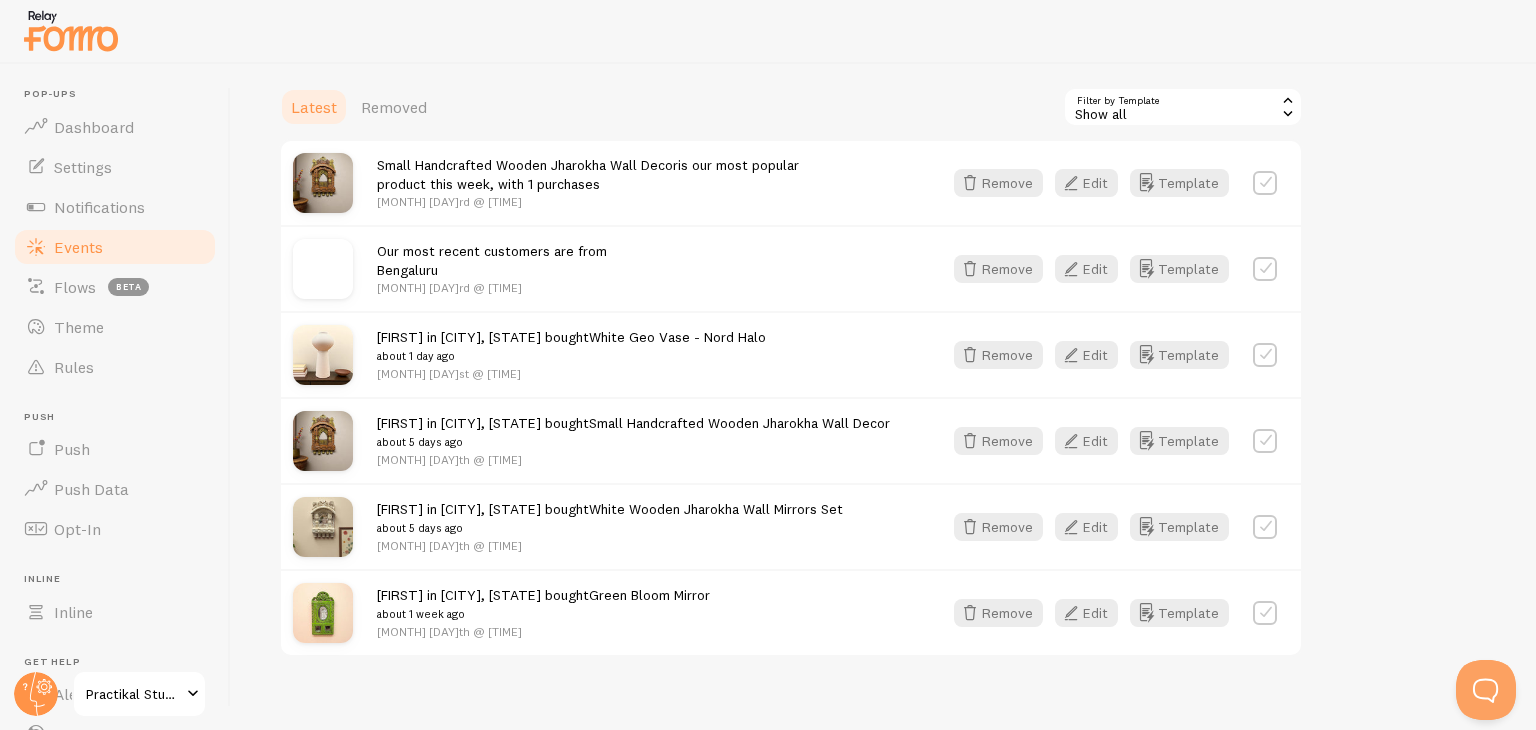 scroll, scrollTop: 560, scrollLeft: 0, axis: vertical 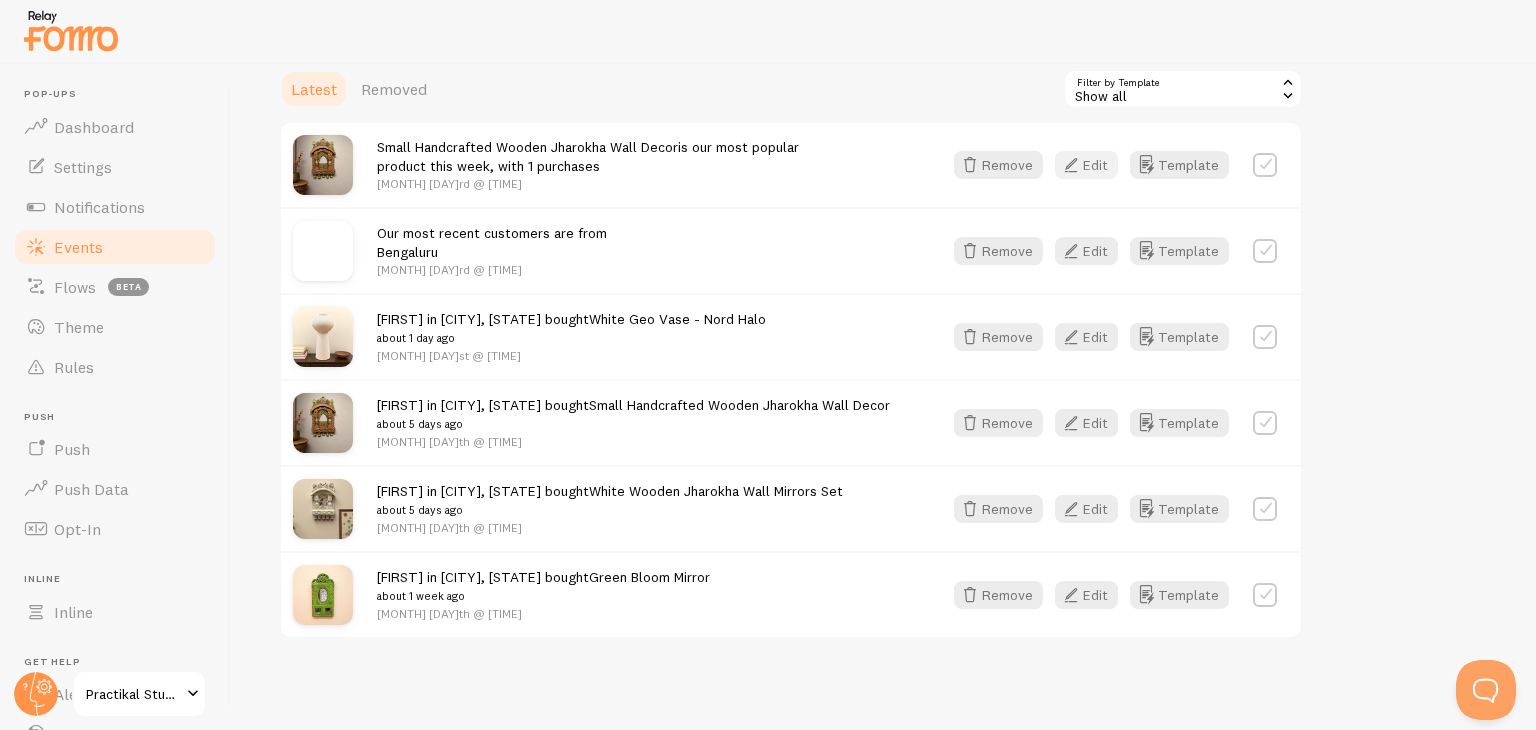 click at bounding box center (1071, 165) 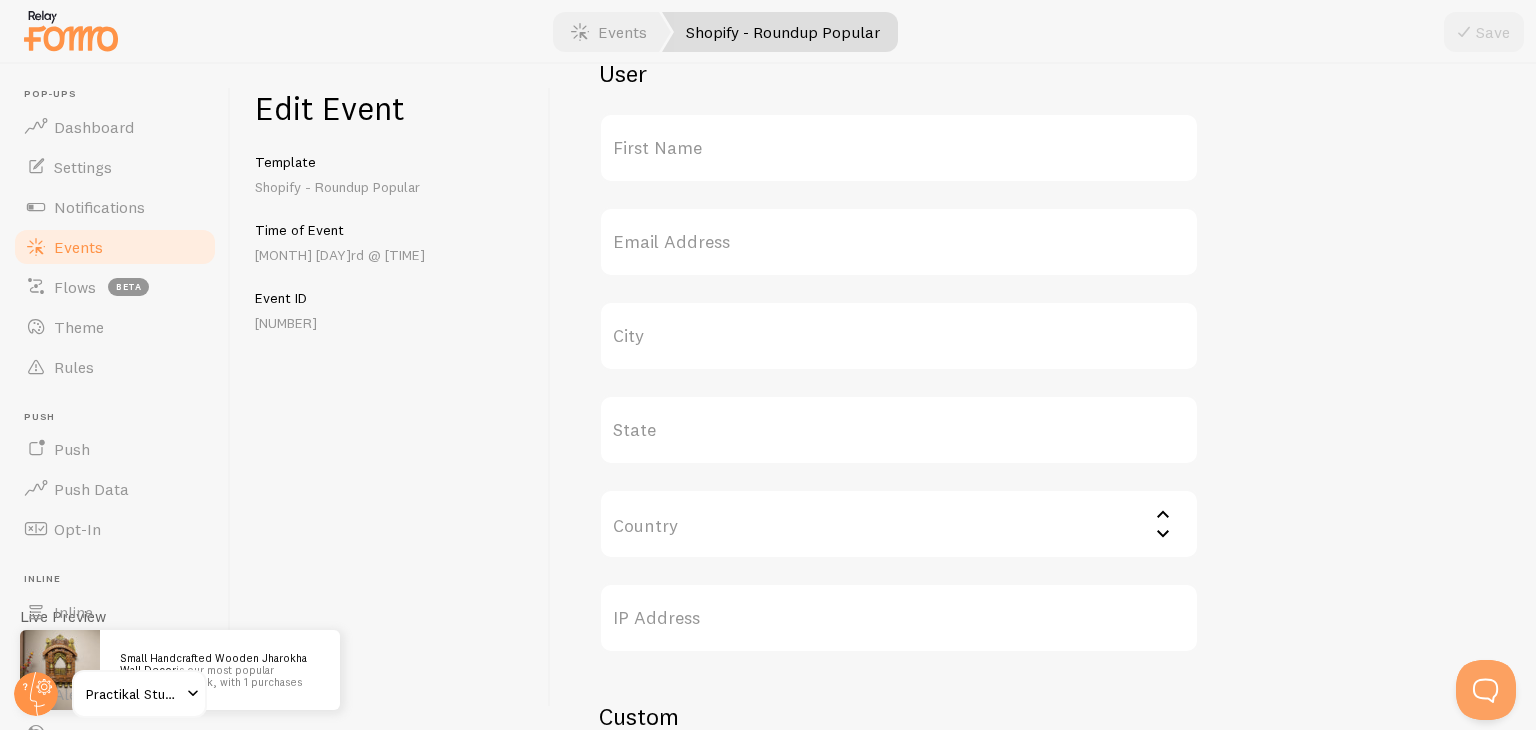 scroll, scrollTop: 895, scrollLeft: 0, axis: vertical 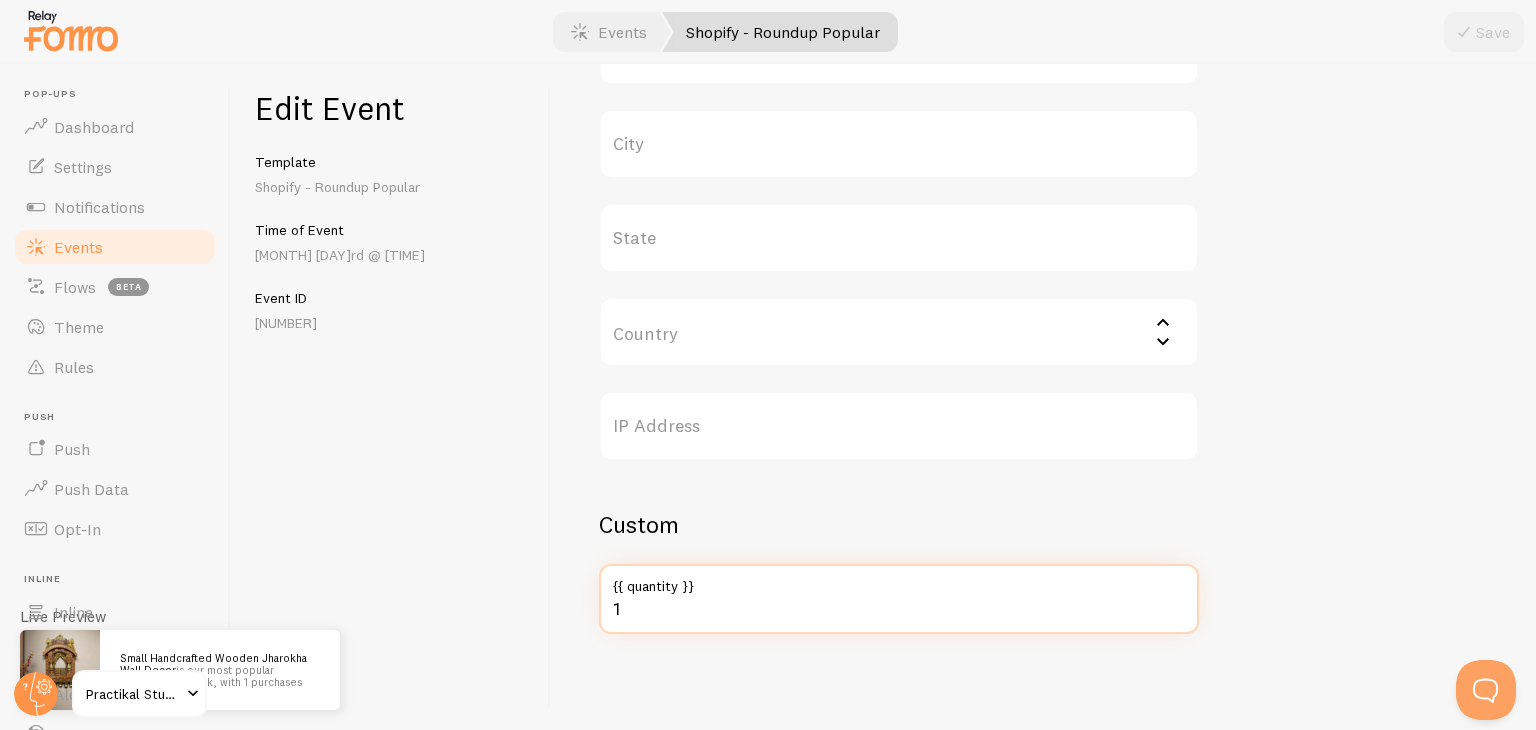 click on "1" at bounding box center [899, 599] 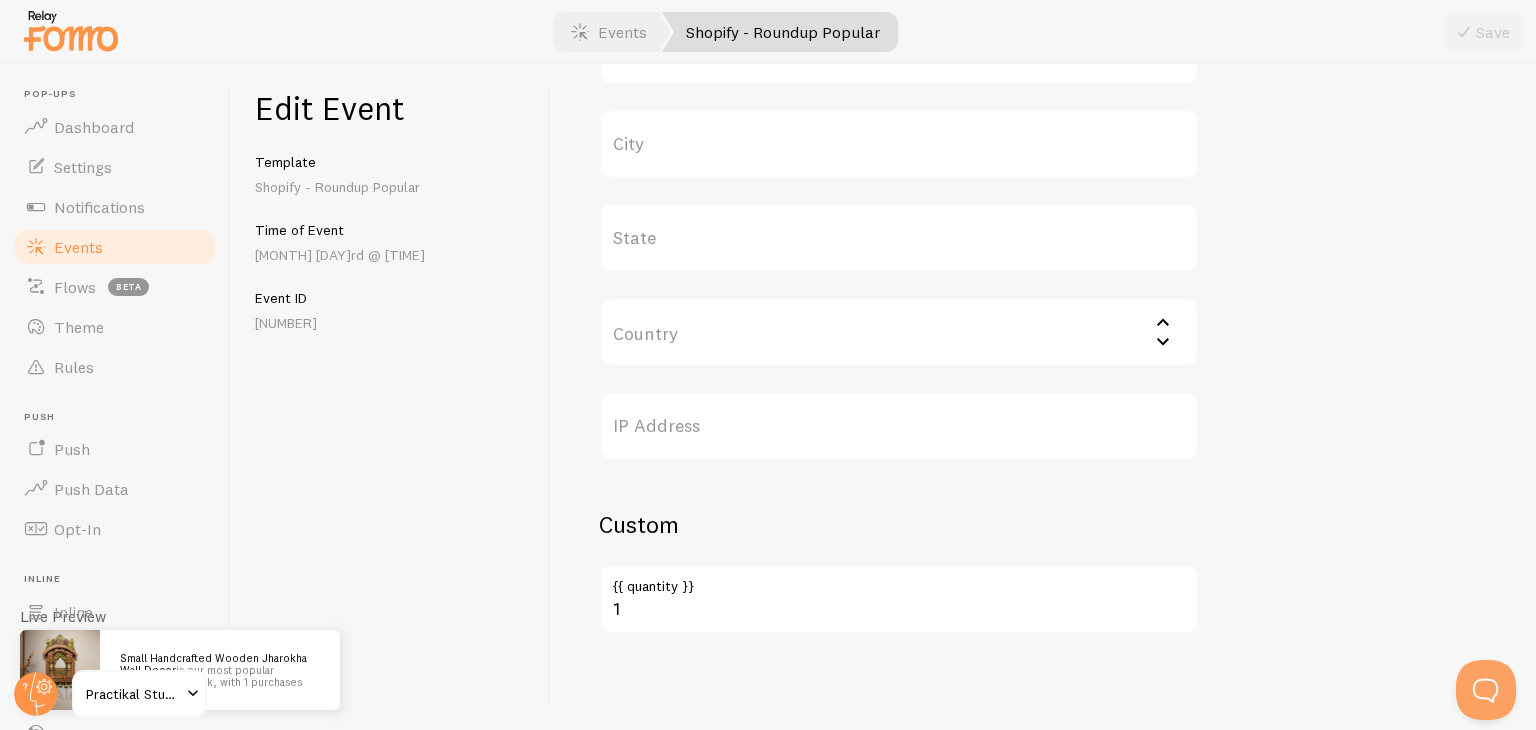 click on "Meta     Small Handcrafted Wooden Jharokha Wall Decor   Title       This text will be bolded in your notification and link to the Event URL you provide below, if you use the {{ title_with_link }} variable.     [URL]   Event URL       This is where your visitors will be sent if they click the notifications image or the {{ title_with_link }} merge variable.     [URL]   Image URL     Upload     URL of your notification's image         External ID       ID referenced by your source integration. Can also be used as the primary key of your record for easy cross-reference when using Fomo API.   User       [FIRST]             [EMAIL]             [CITY]             [STATE]         Country           Afghanistan  Åland Islands  Albania  Algeria  American Samoa  Andorra  Angola  Anguilla  Antarctica  Argentina" at bounding box center [1043, -75] 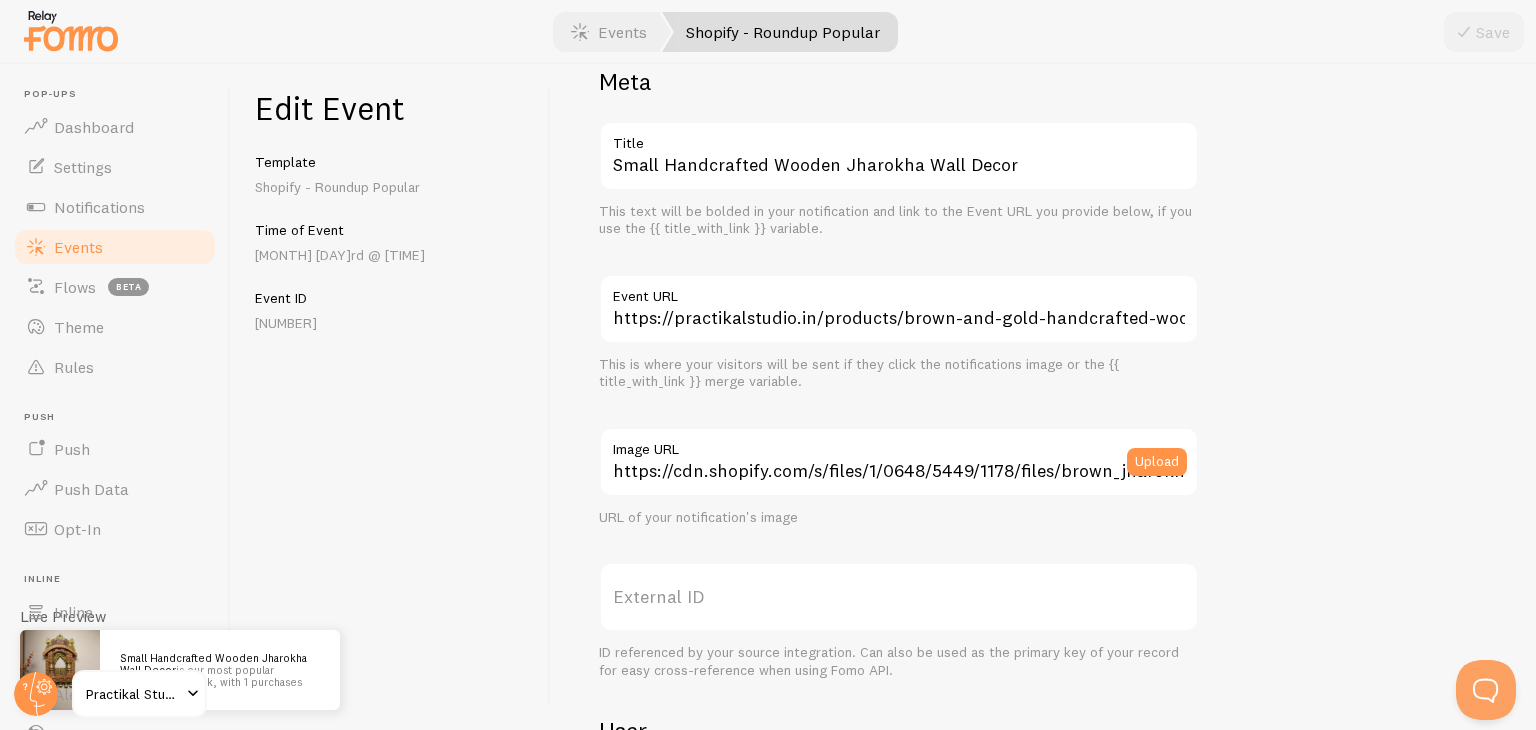 scroll, scrollTop: 0, scrollLeft: 0, axis: both 